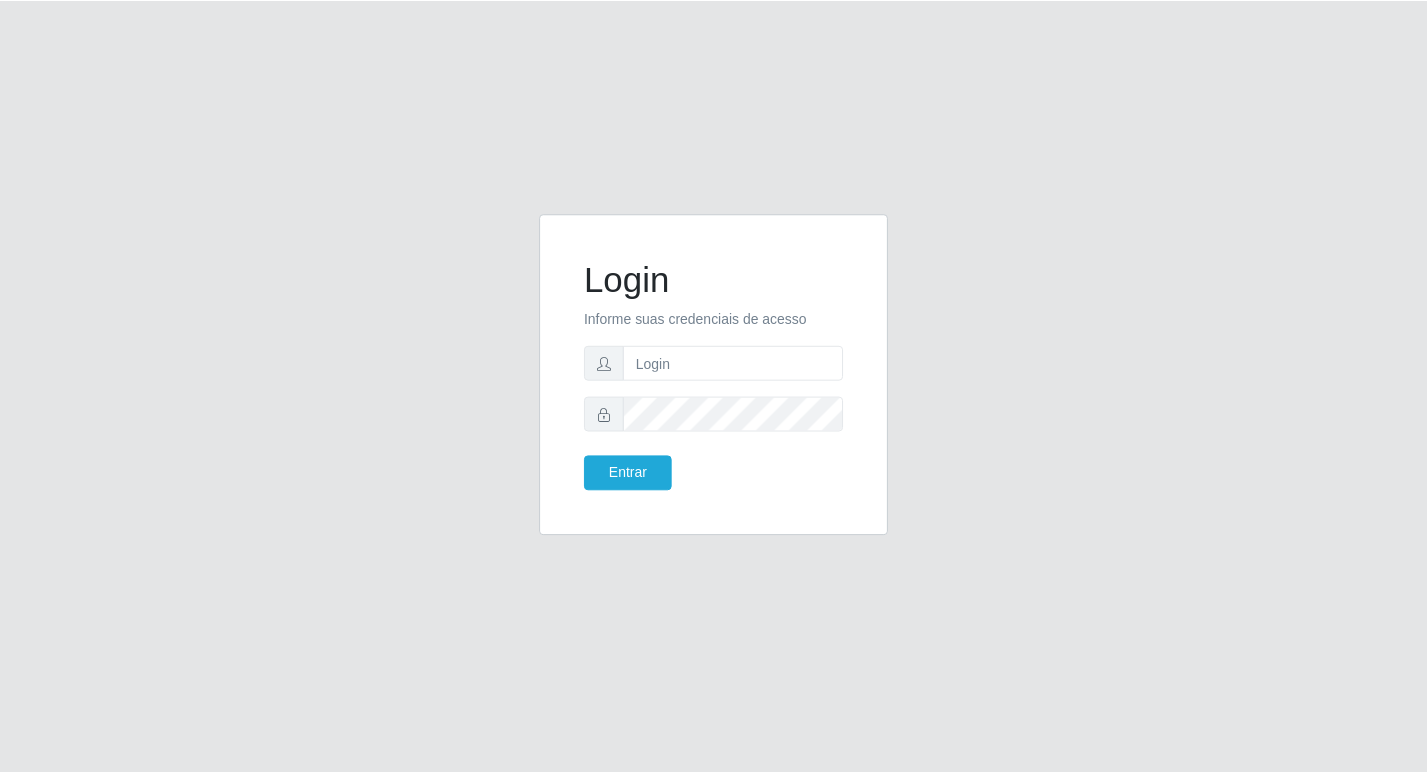 scroll, scrollTop: 0, scrollLeft: 0, axis: both 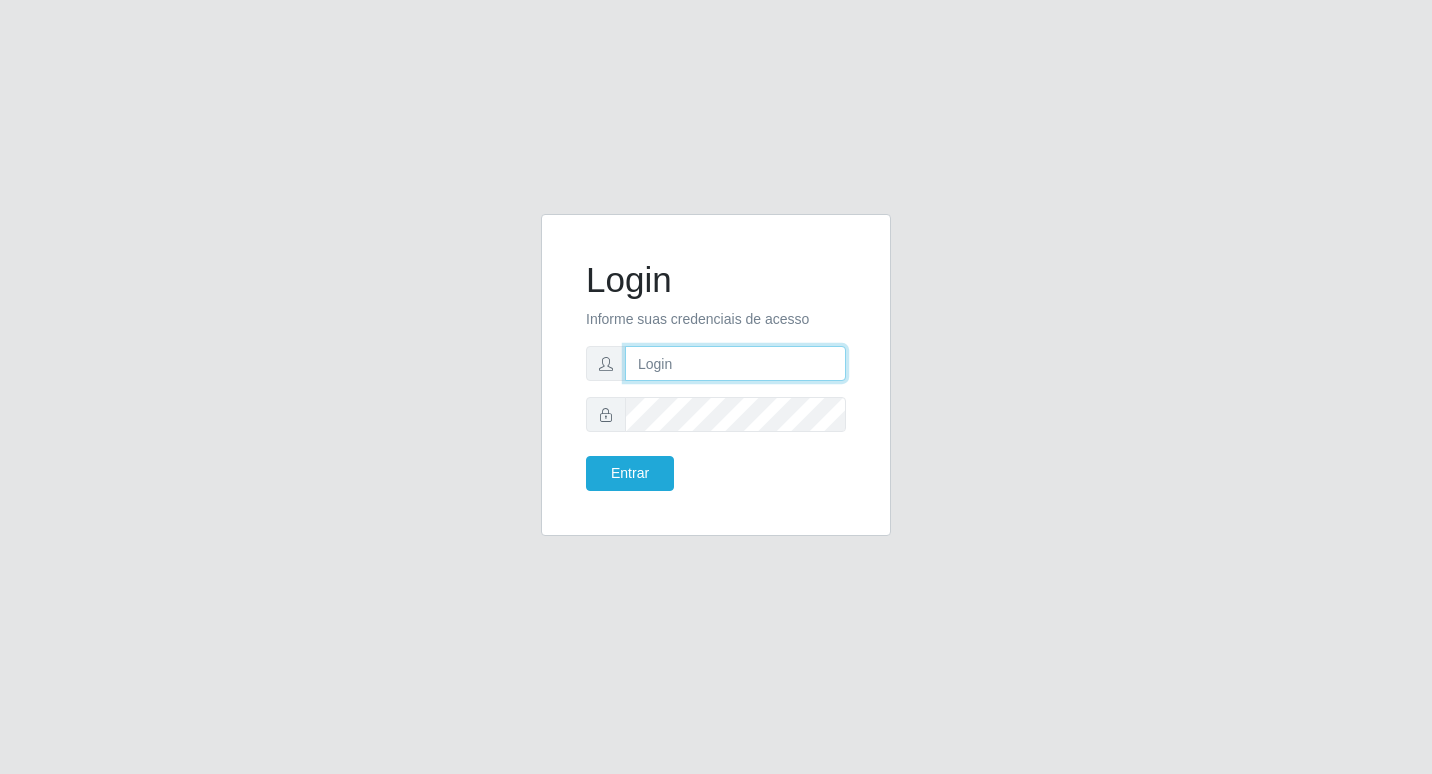click at bounding box center [735, 363] 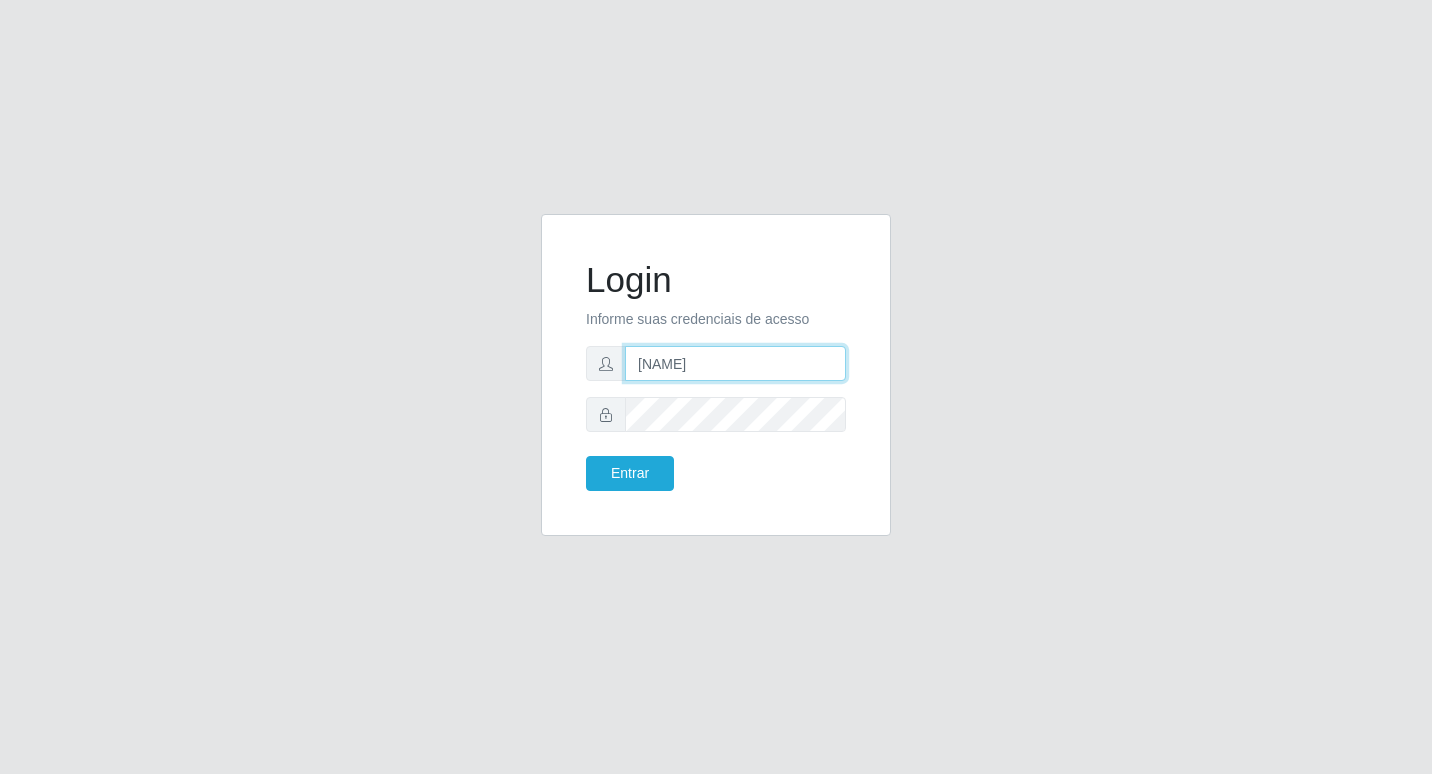 type on "[NAME]@[DOMAIN]" 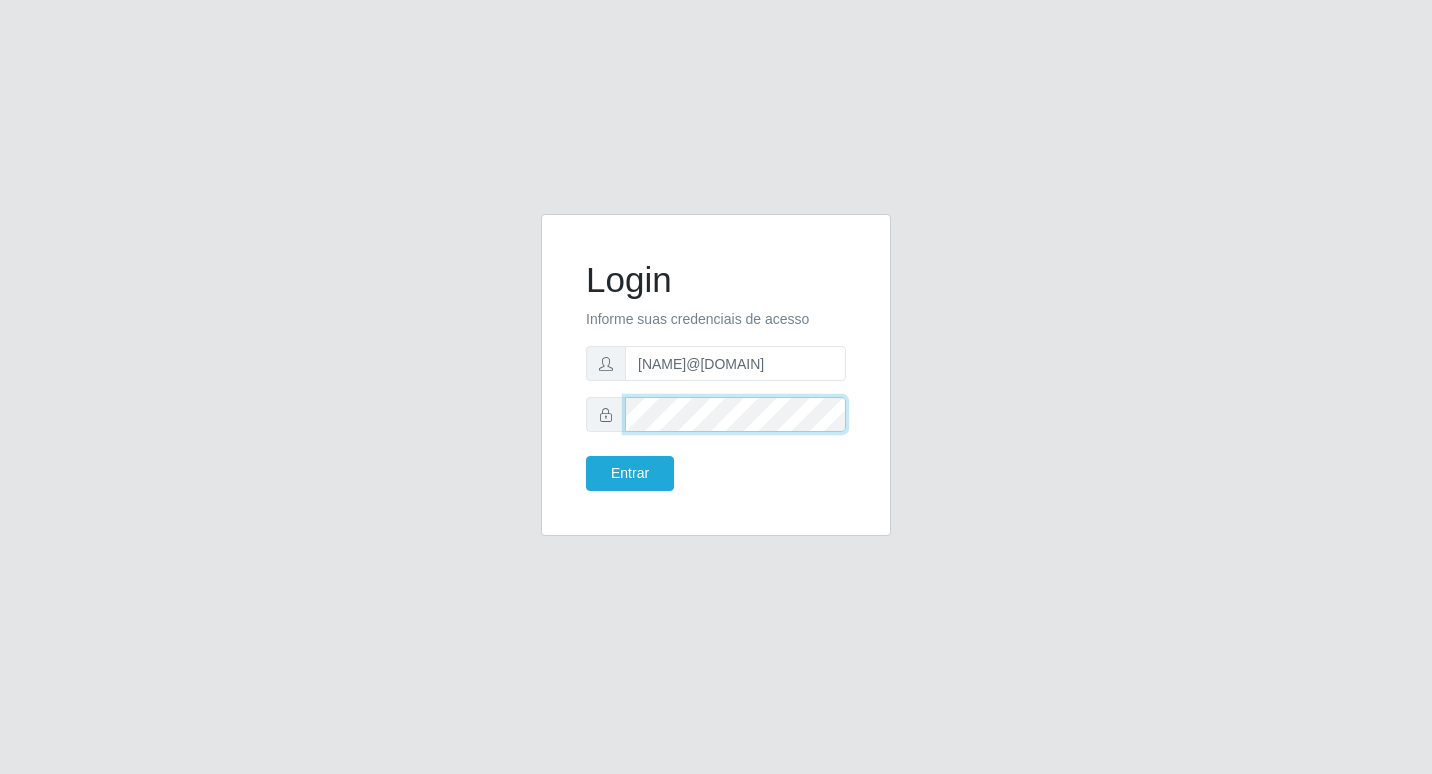 click on "Entrar" at bounding box center (630, 473) 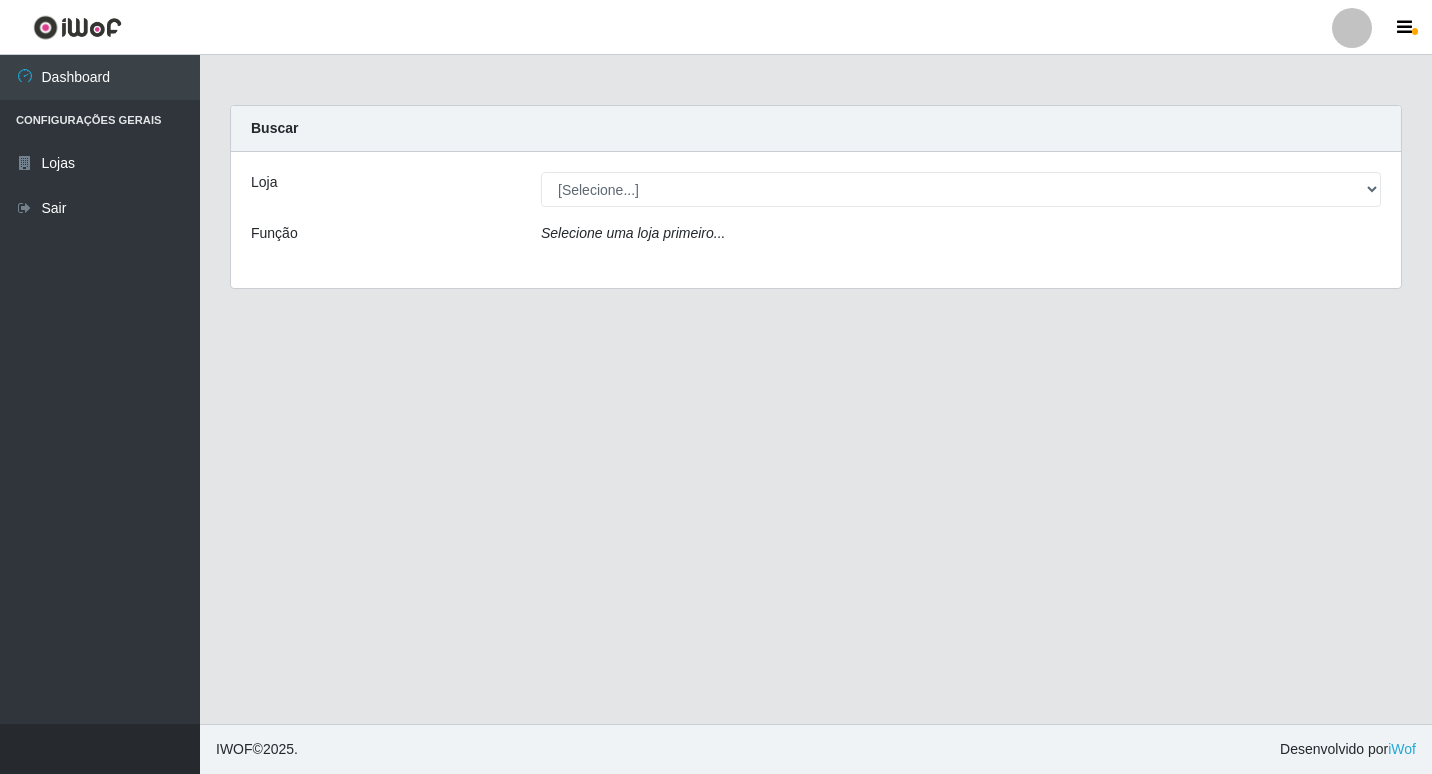 click on "Loja [Selecione...] Bemais Supermercados - B6 ColibrisFUNÇÃO Selecione uma loja primeiro..." at bounding box center [816, 220] 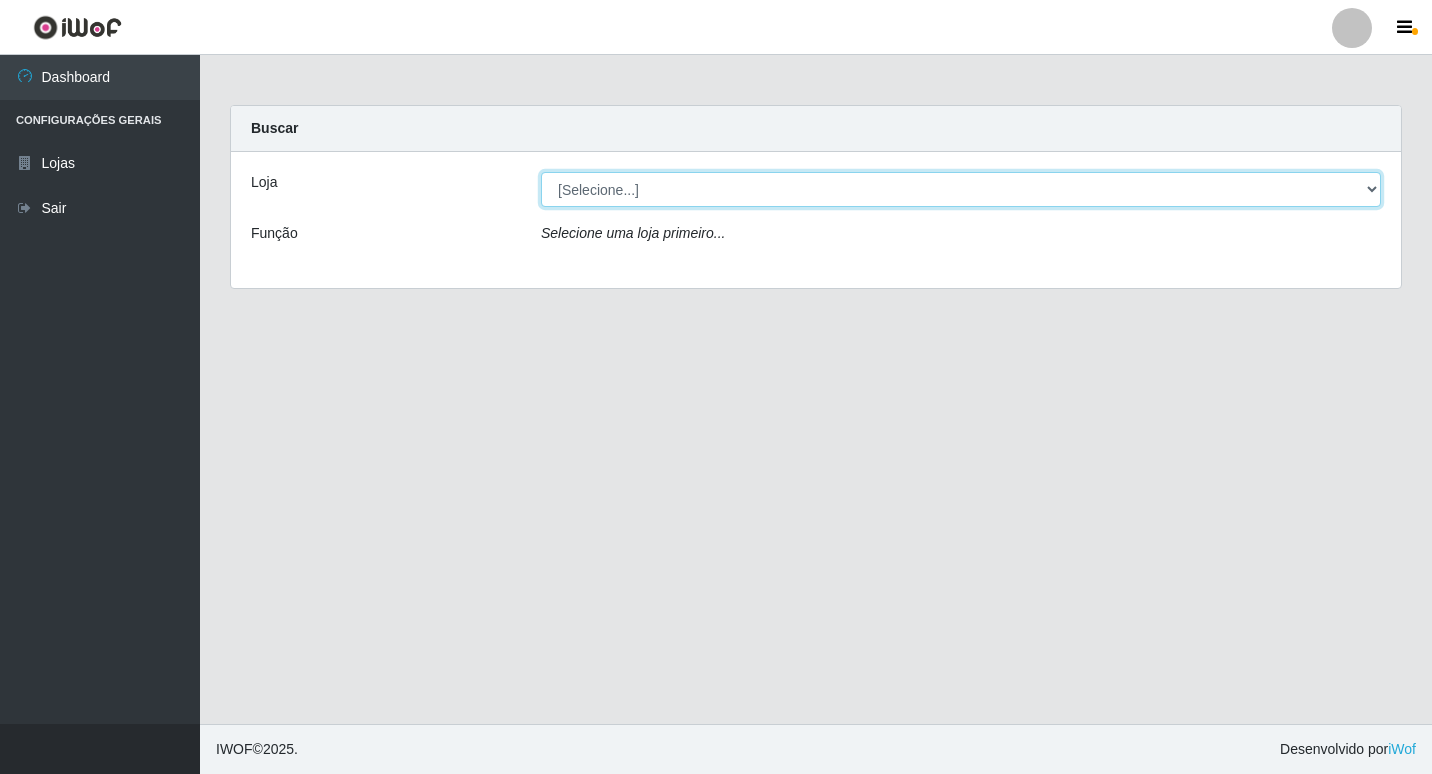 drag, startPoint x: 980, startPoint y: 175, endPoint x: 939, endPoint y: 303, distance: 134.4061 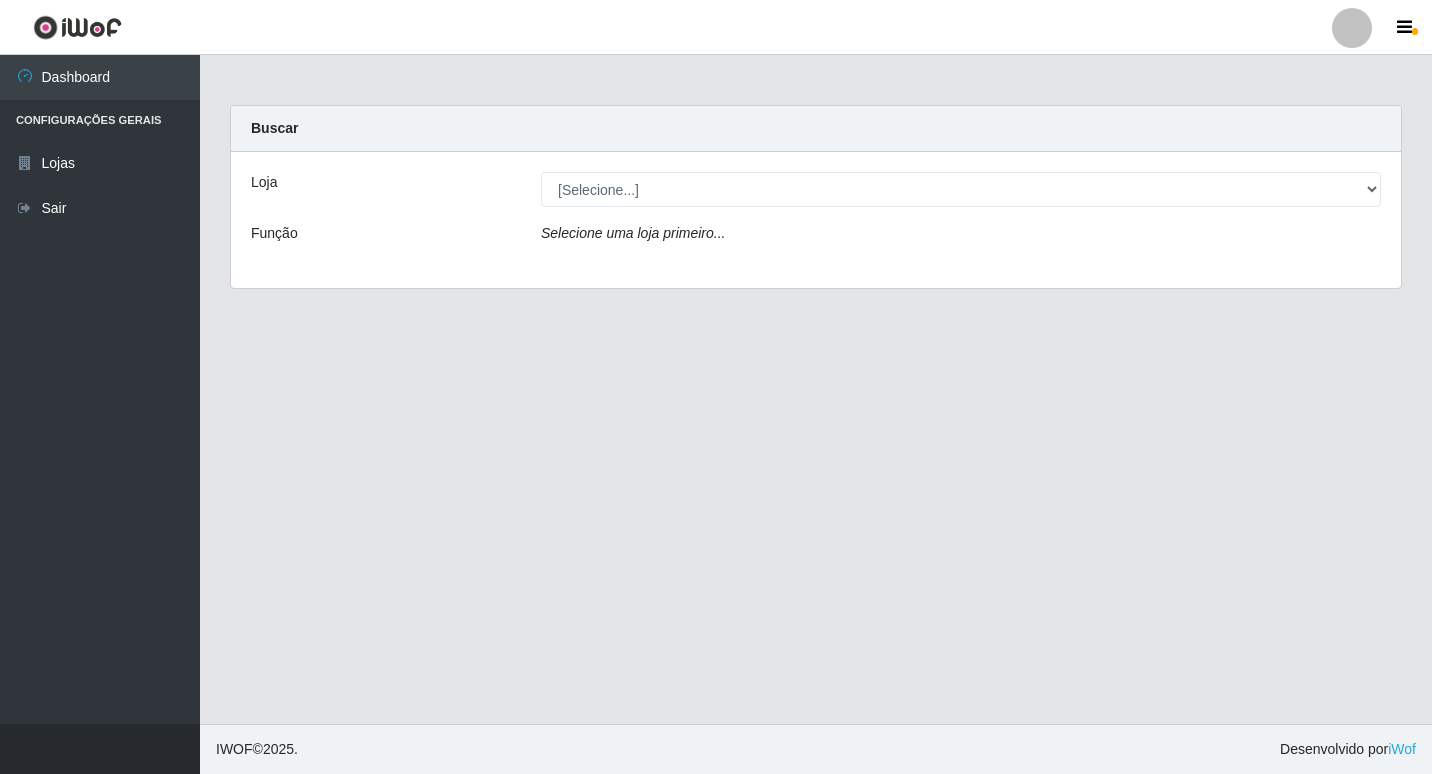click on "Loja [Selecione...] Bemais Supermercados - B6 ColibrisFUNÇÃO Selecione uma loja primeiro..." at bounding box center [816, 220] 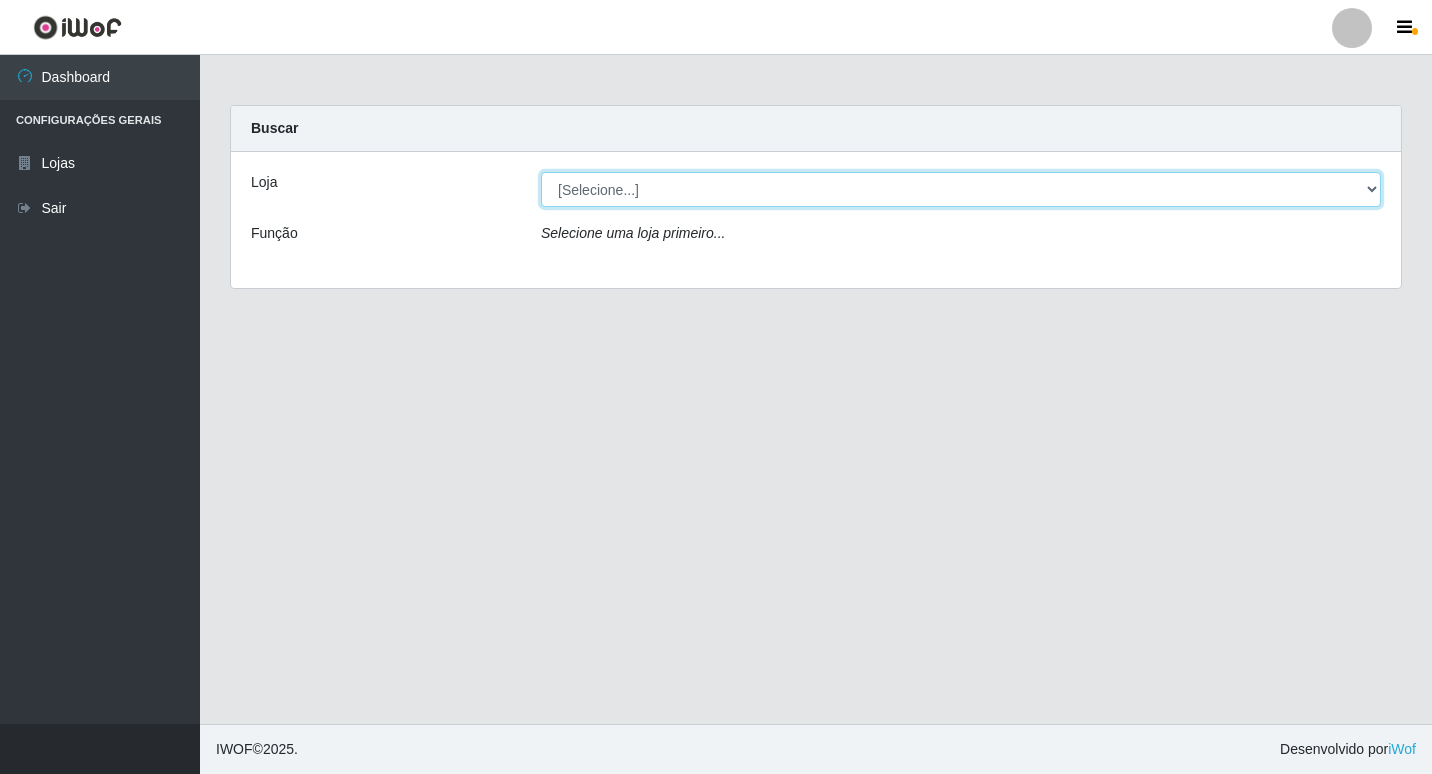 drag, startPoint x: 1000, startPoint y: 202, endPoint x: 991, endPoint y: 209, distance: 11.401754 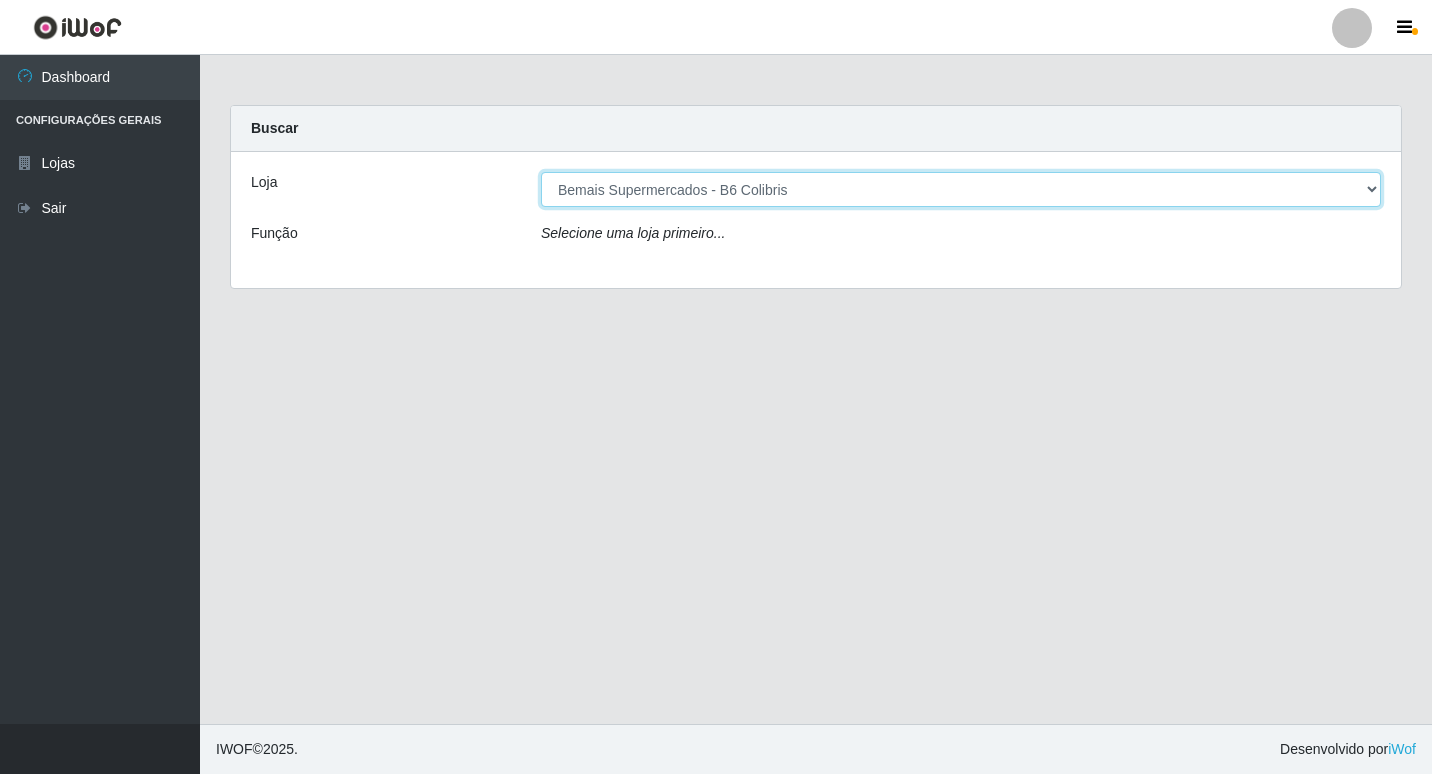 click on "[Selecione...] Bemais Supermercados - B6 Colibris" at bounding box center (961, 189) 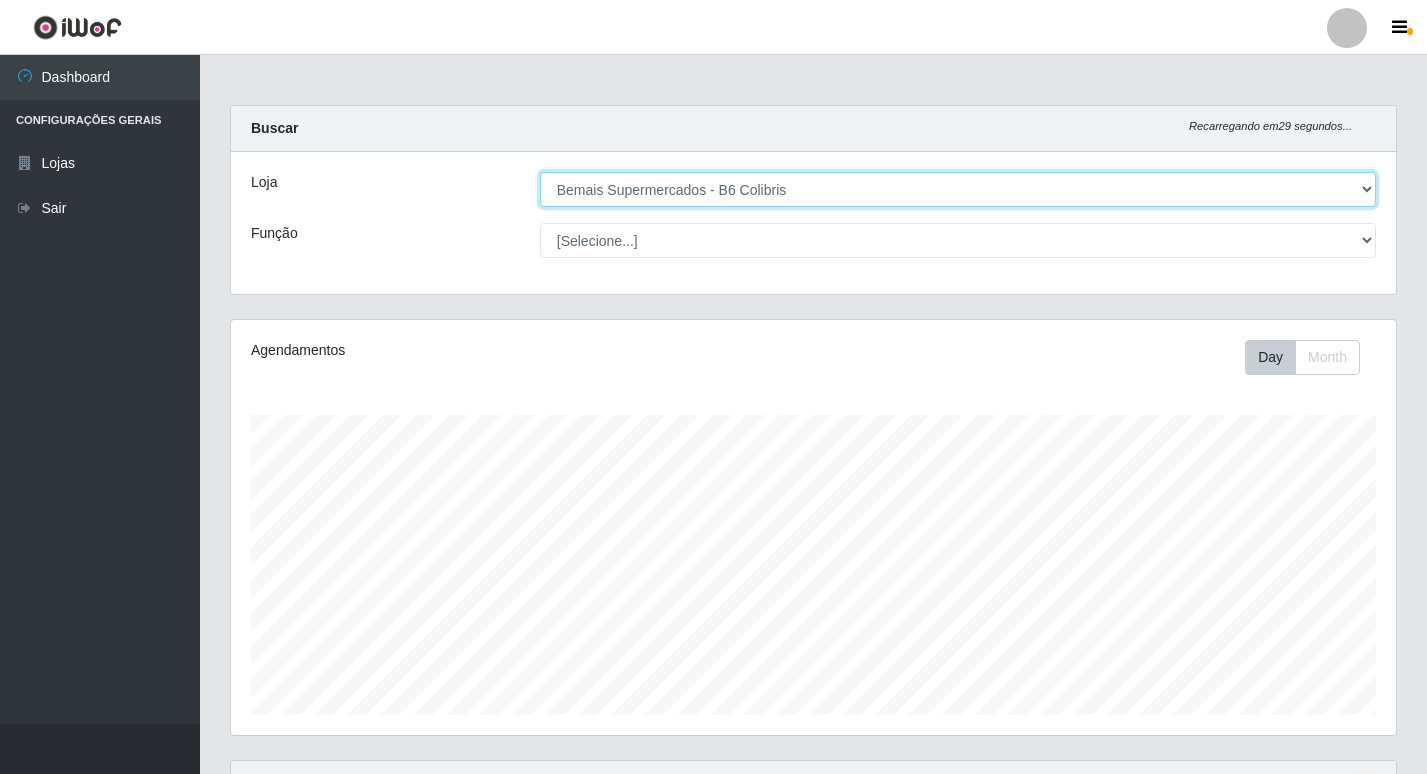 scroll, scrollTop: 999585, scrollLeft: 998835, axis: both 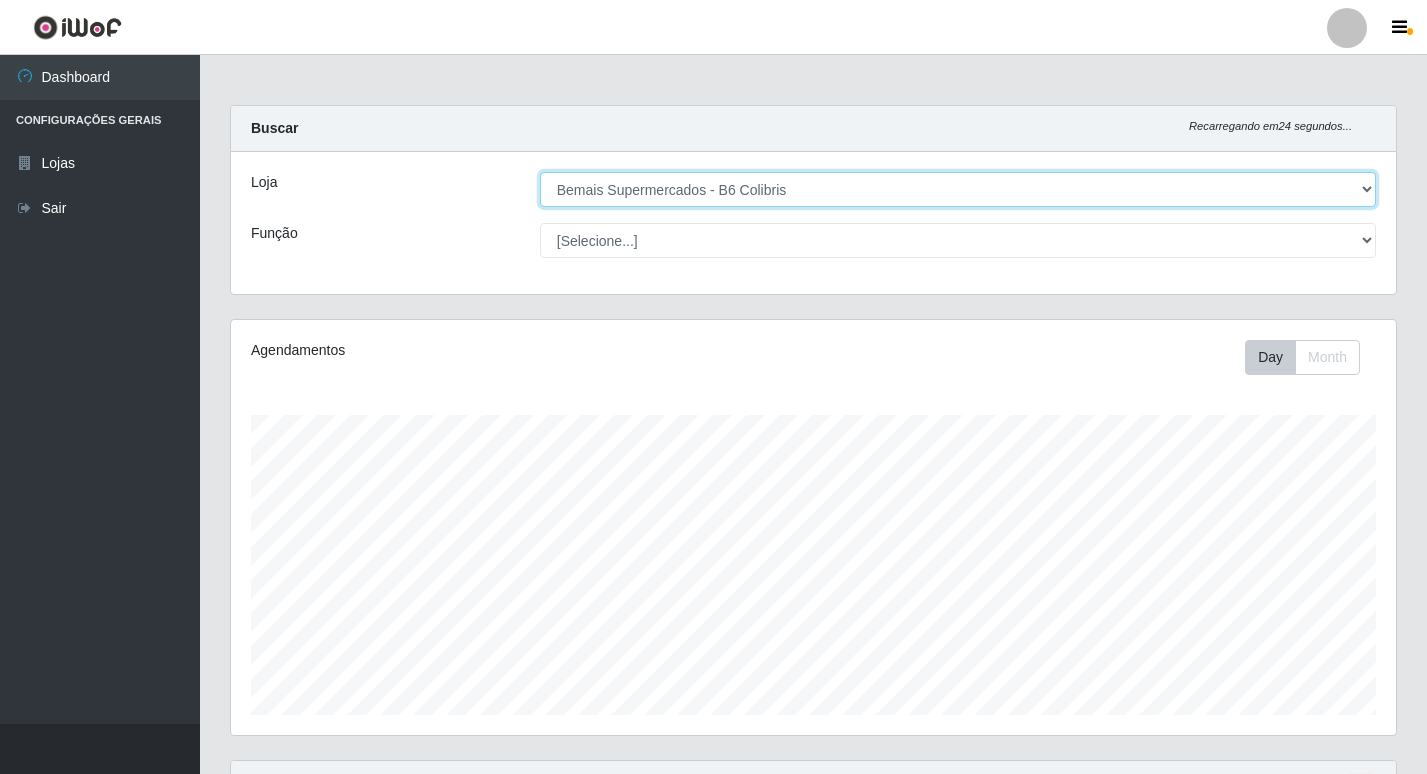 drag, startPoint x: 830, startPoint y: 192, endPoint x: 811, endPoint y: 206, distance: 23.600847 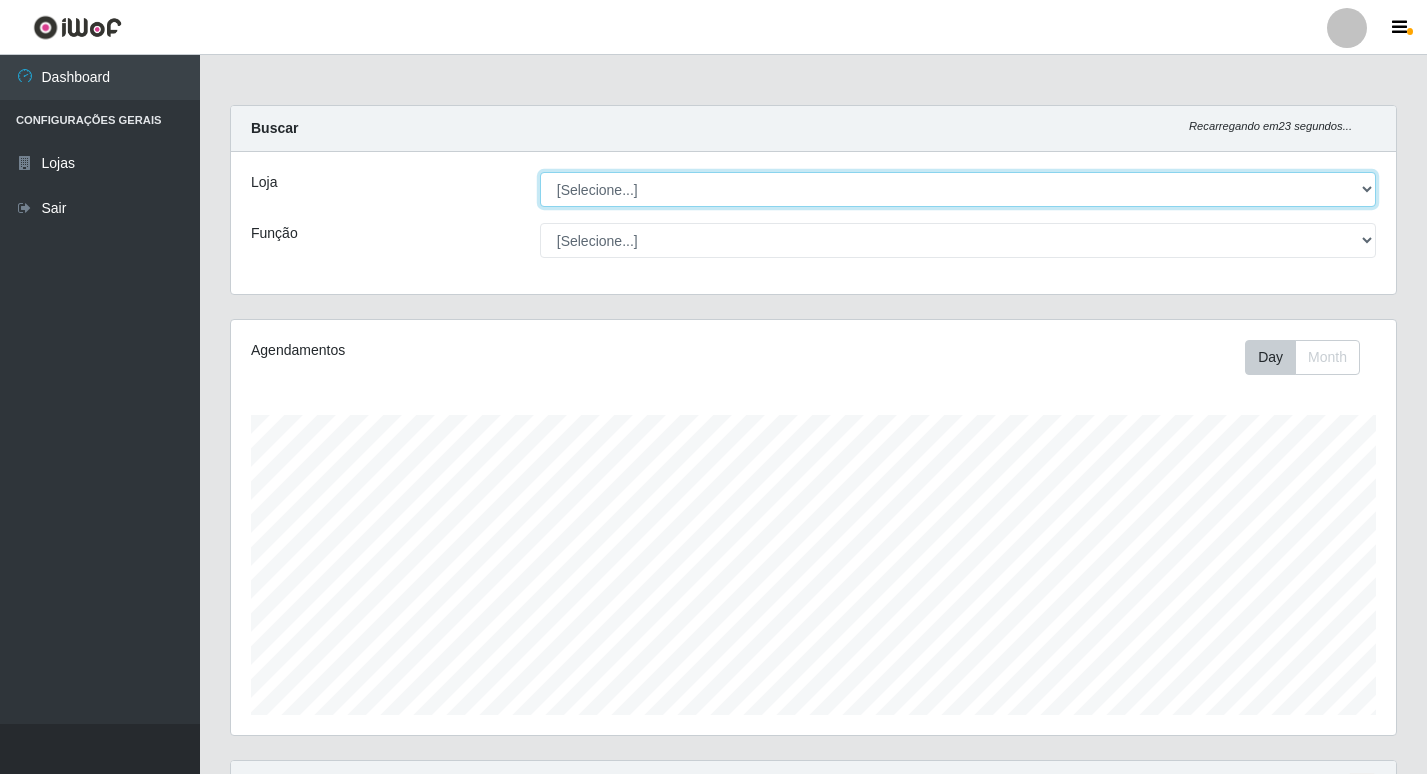 click on "[Selecione...] Bemais Supermercados - B6 Colibris" at bounding box center (958, 189) 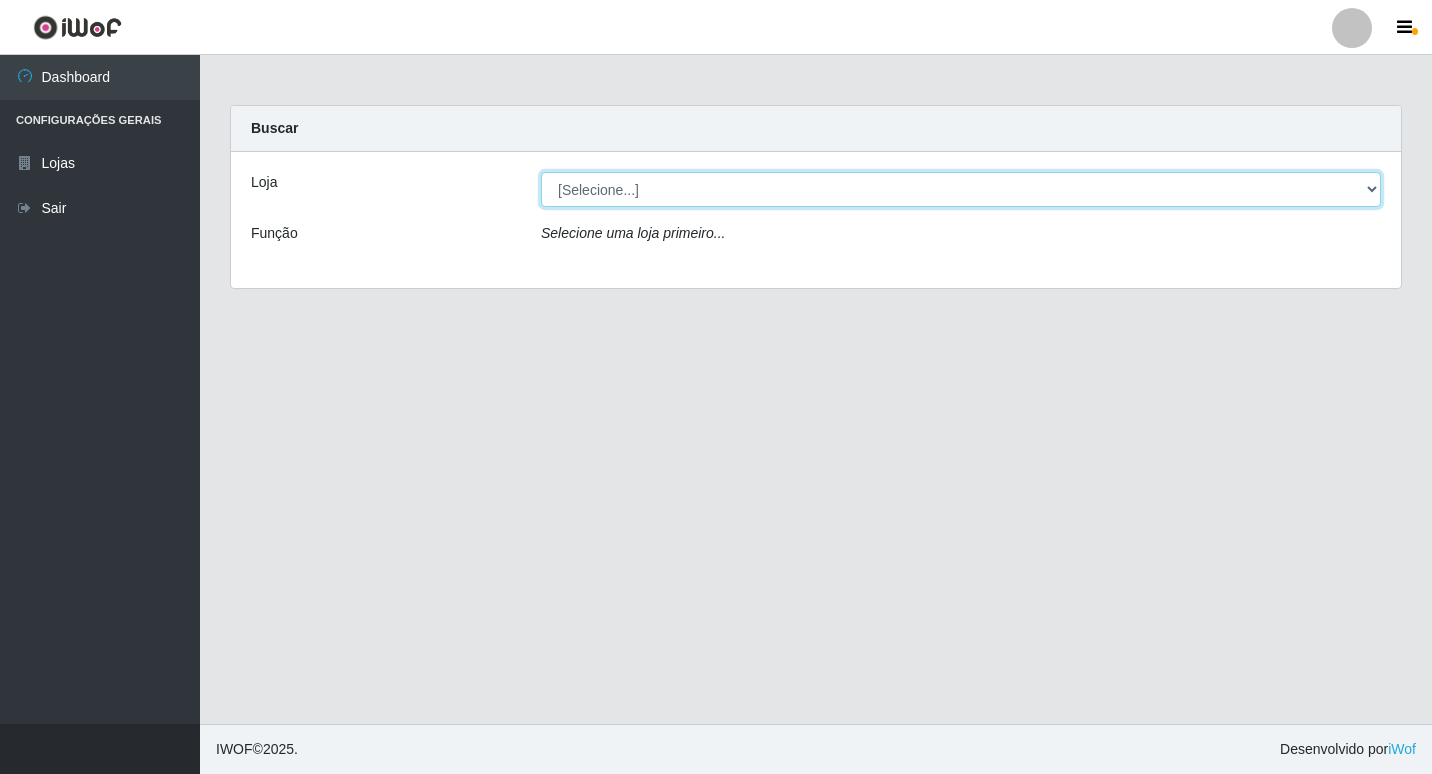 drag, startPoint x: 961, startPoint y: 185, endPoint x: 945, endPoint y: 207, distance: 27.202942 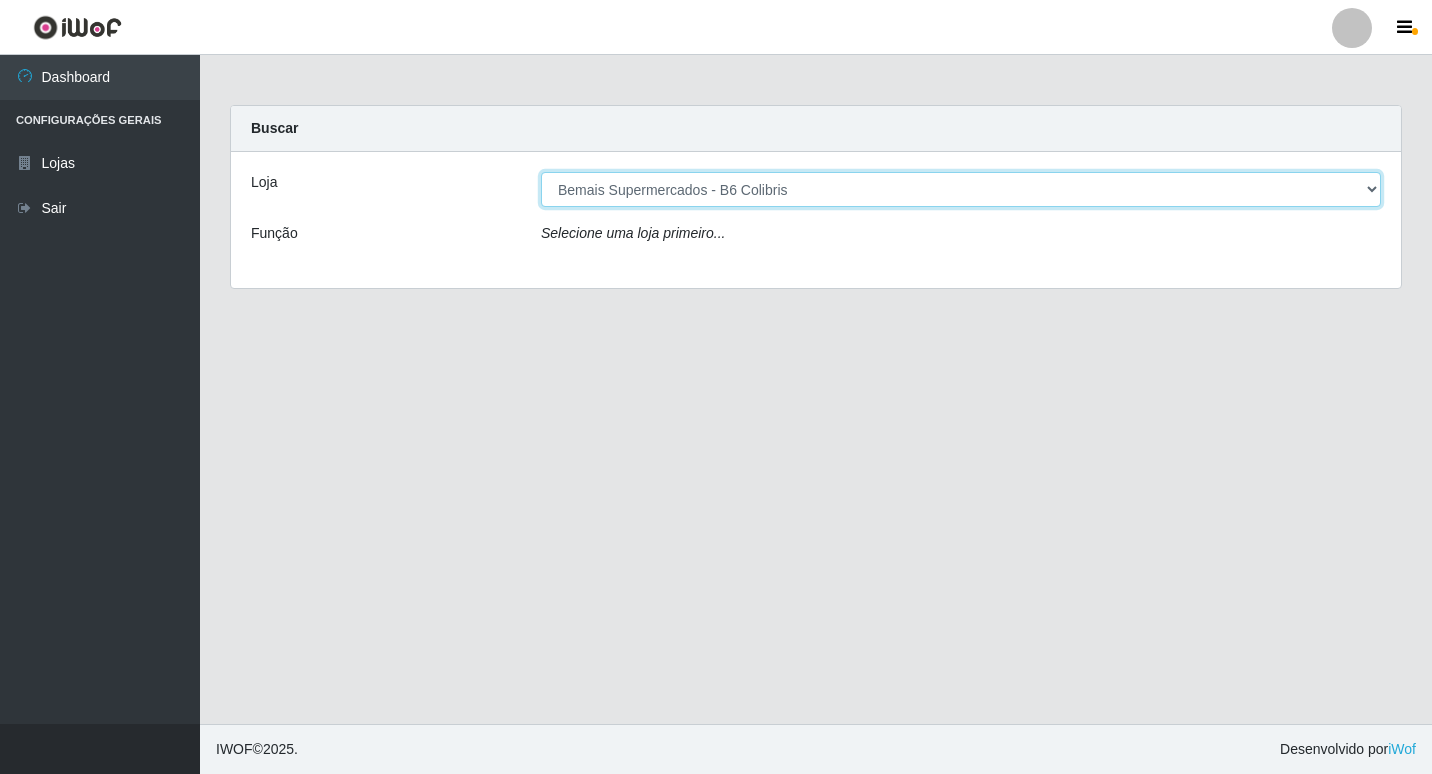 click on "[Selecione...] Bemais Supermercados - B6 Colibris" at bounding box center (961, 189) 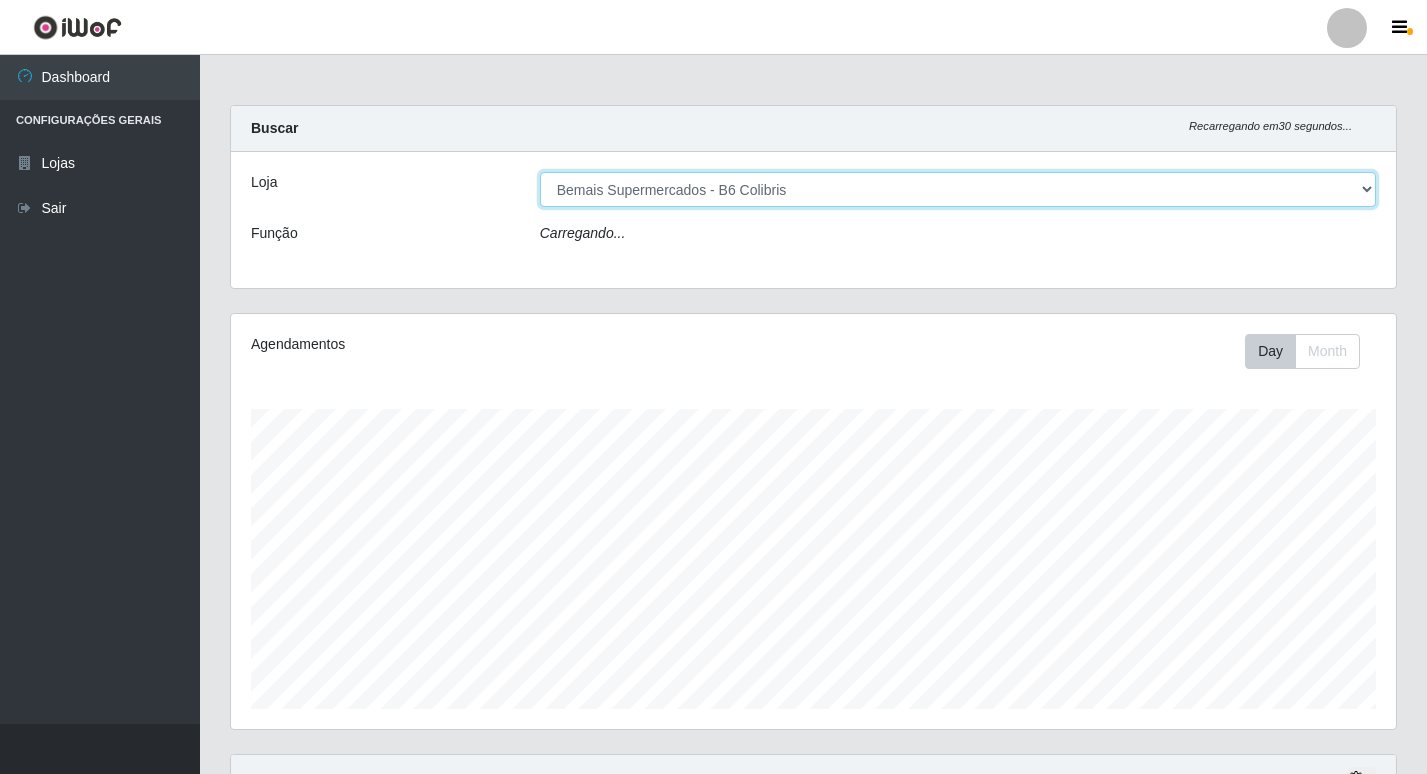 scroll, scrollTop: 999585, scrollLeft: 998835, axis: both 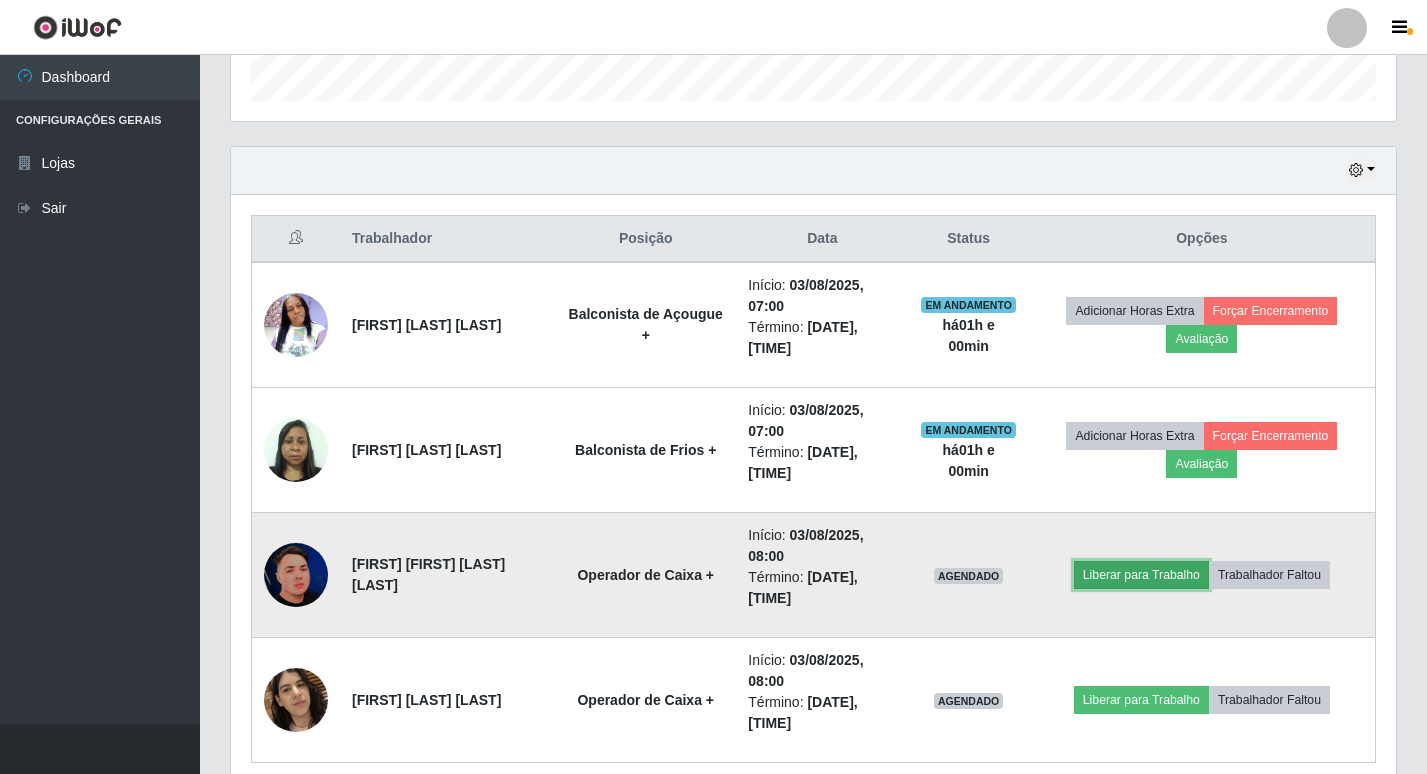 click on "Liberar para Trabalho" at bounding box center [1141, 575] 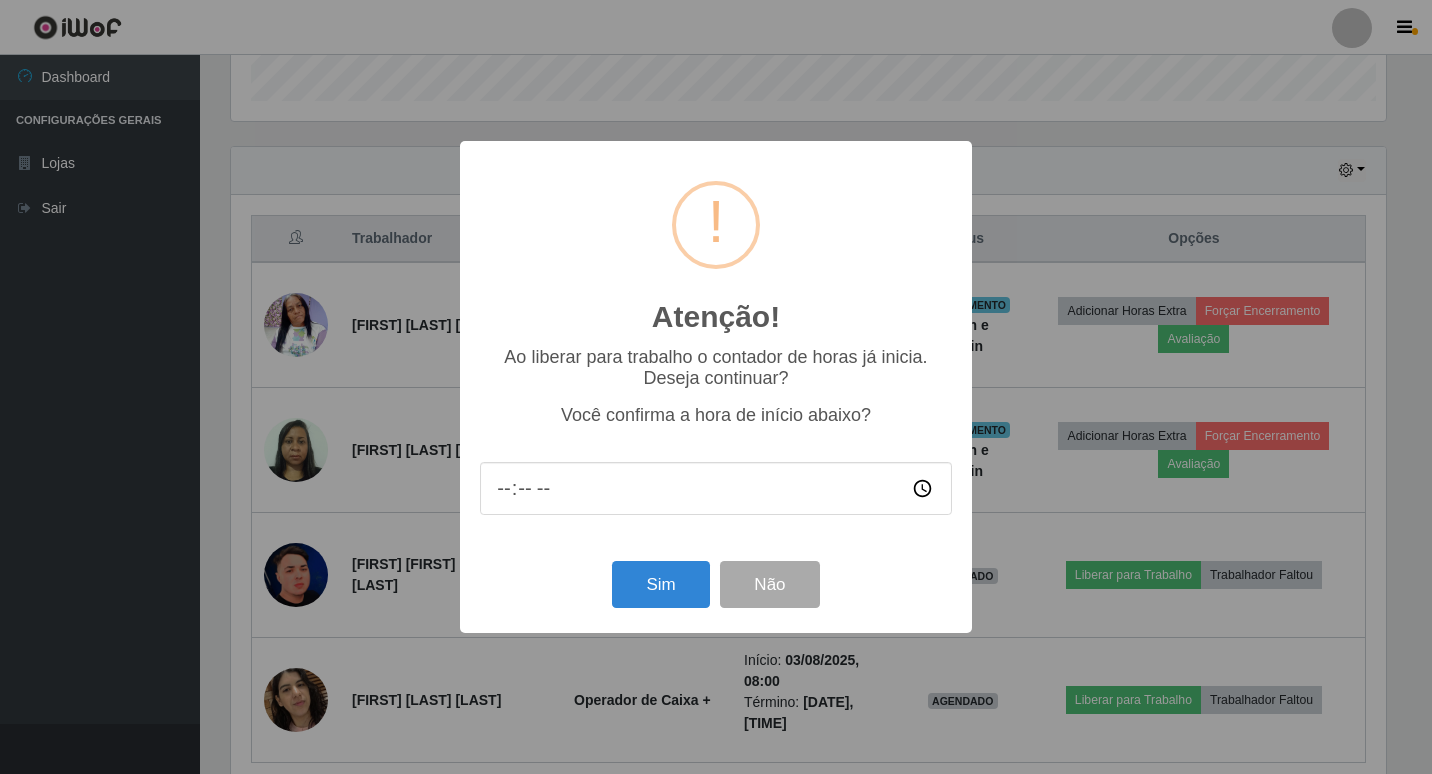 scroll, scrollTop: 999585, scrollLeft: 998845, axis: both 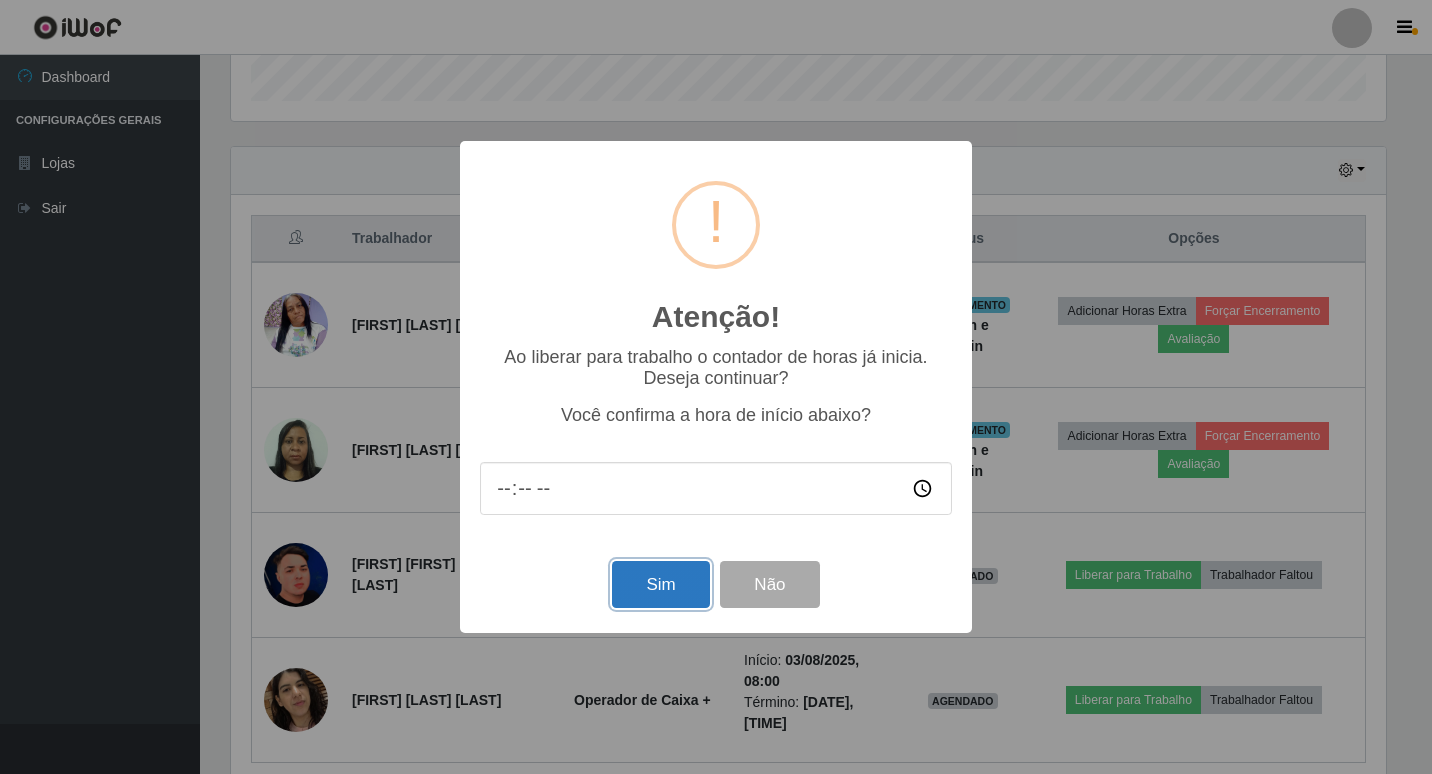 click on "Sim" at bounding box center [660, 584] 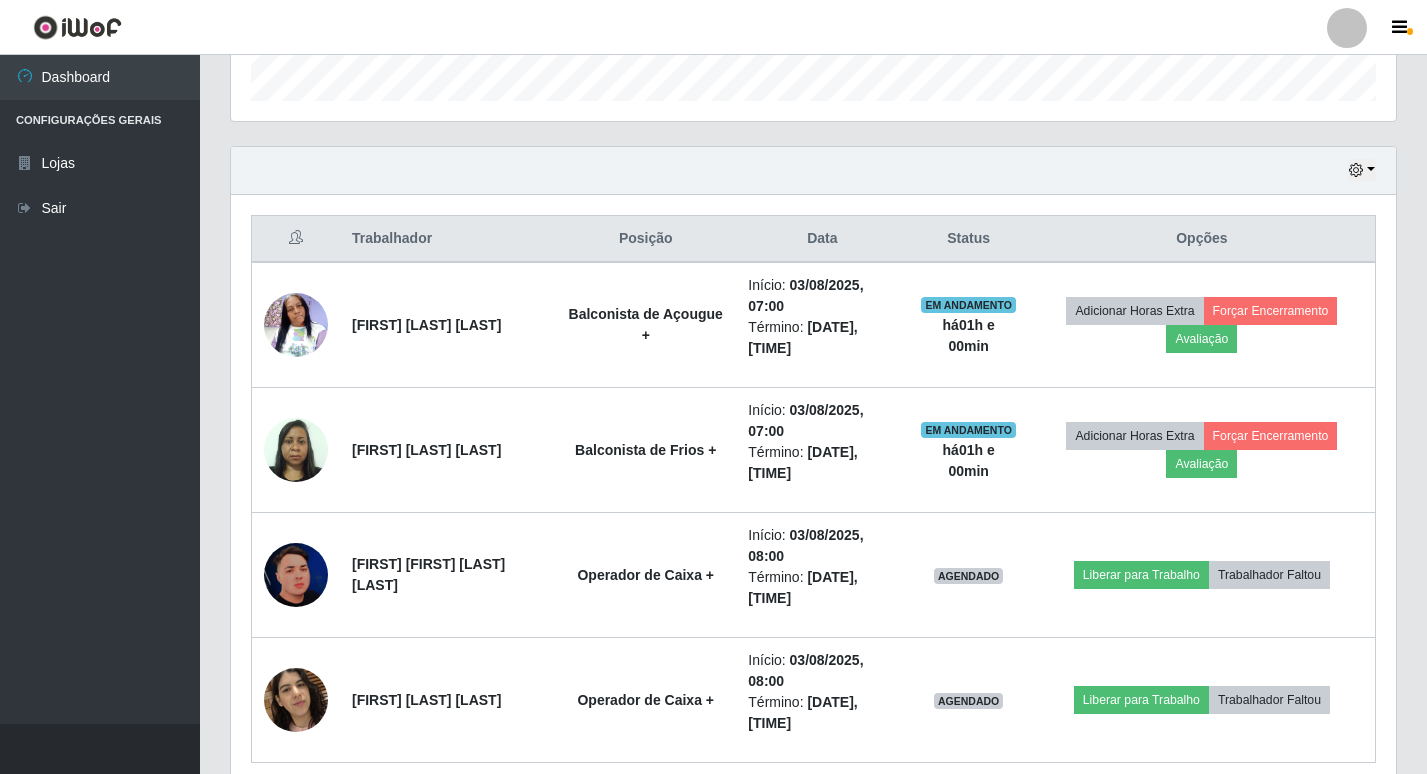 scroll, scrollTop: 999585, scrollLeft: 998835, axis: both 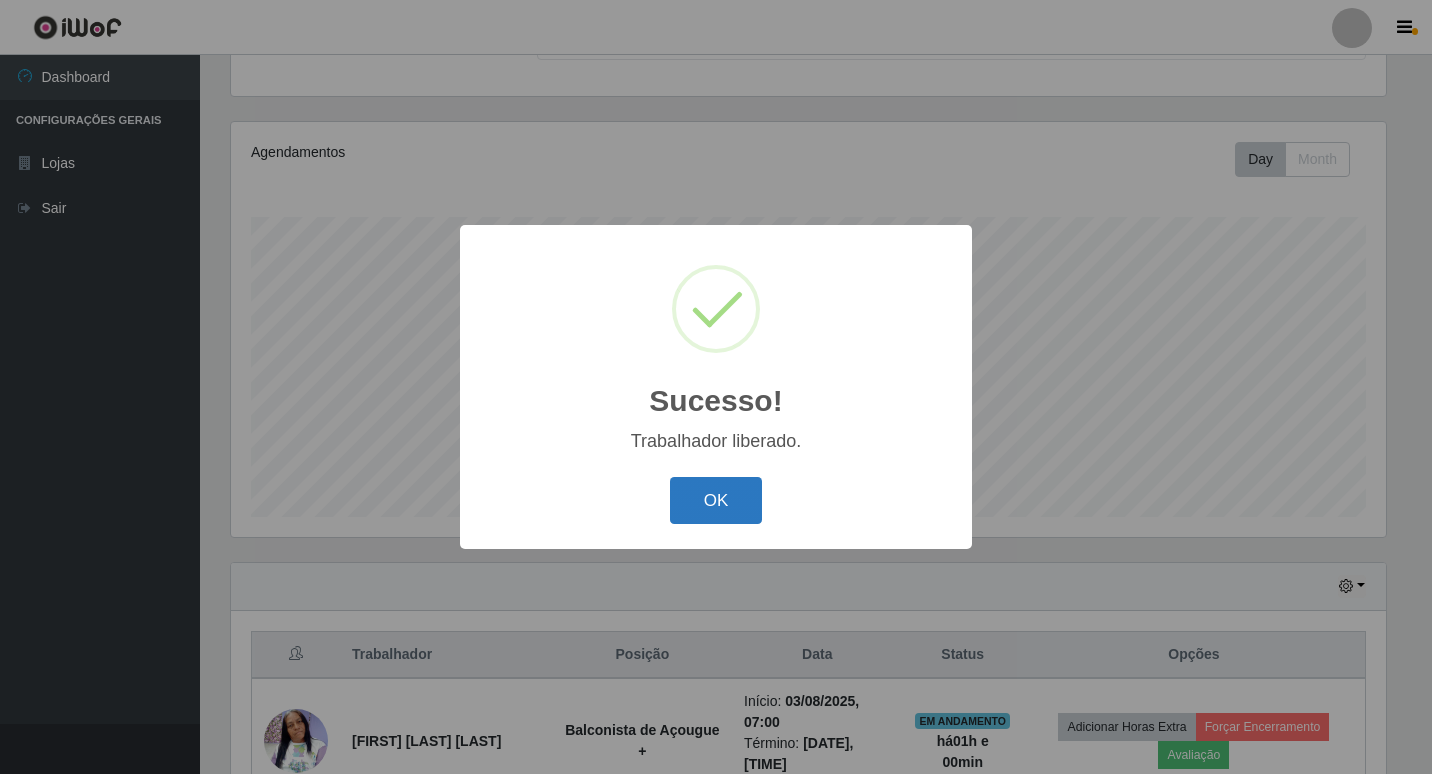 click on "OK" at bounding box center (716, 500) 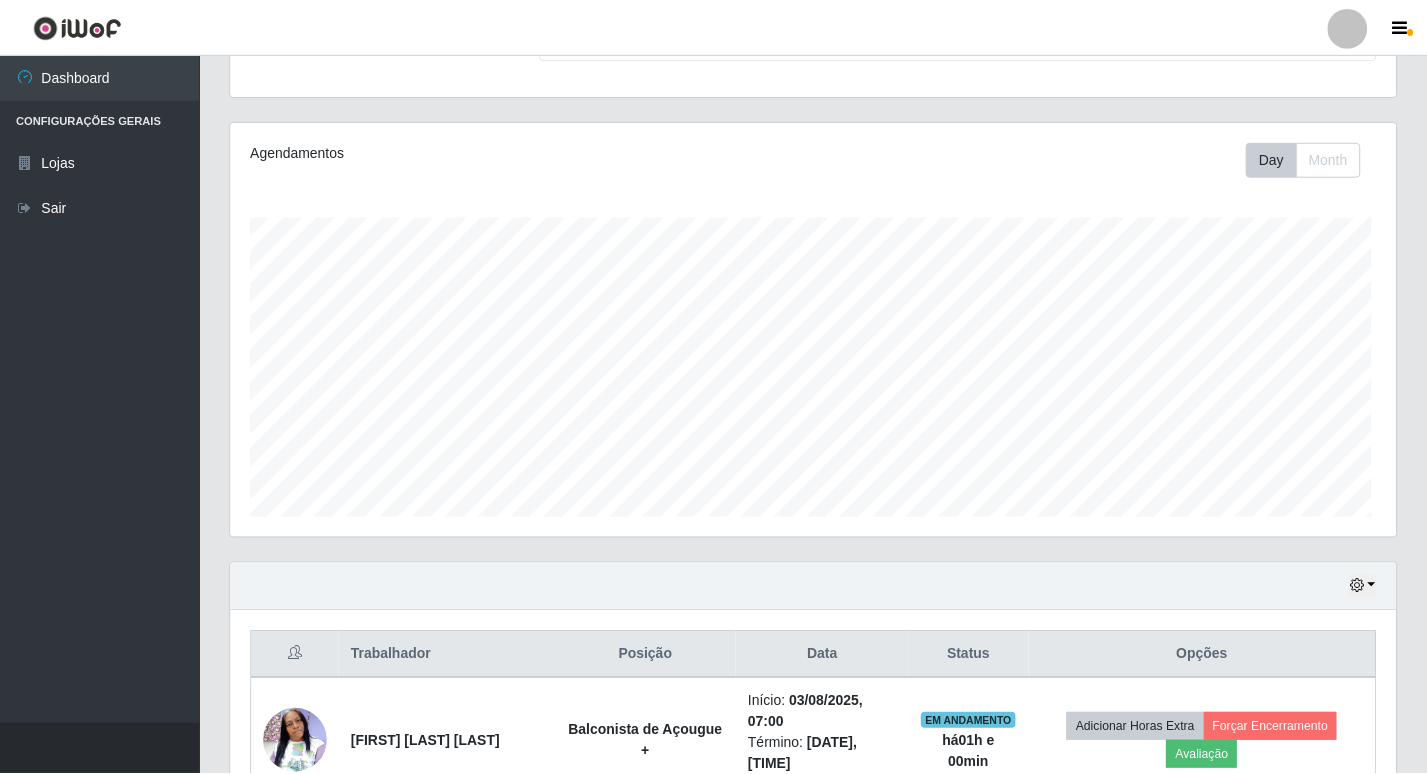 scroll, scrollTop: 999585, scrollLeft: 998835, axis: both 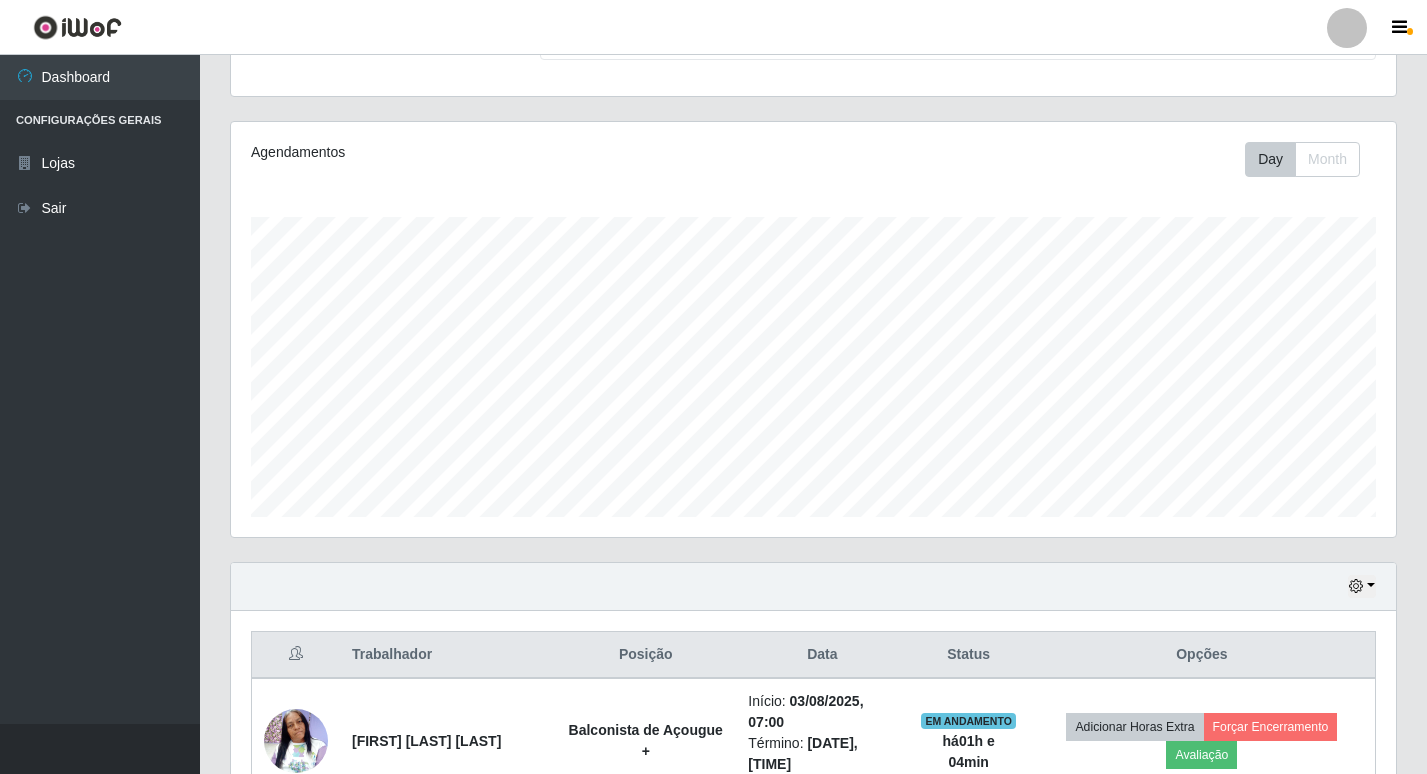 click on "Dashboard Configurações Gerais   Lojas Sair" at bounding box center (100, 389) 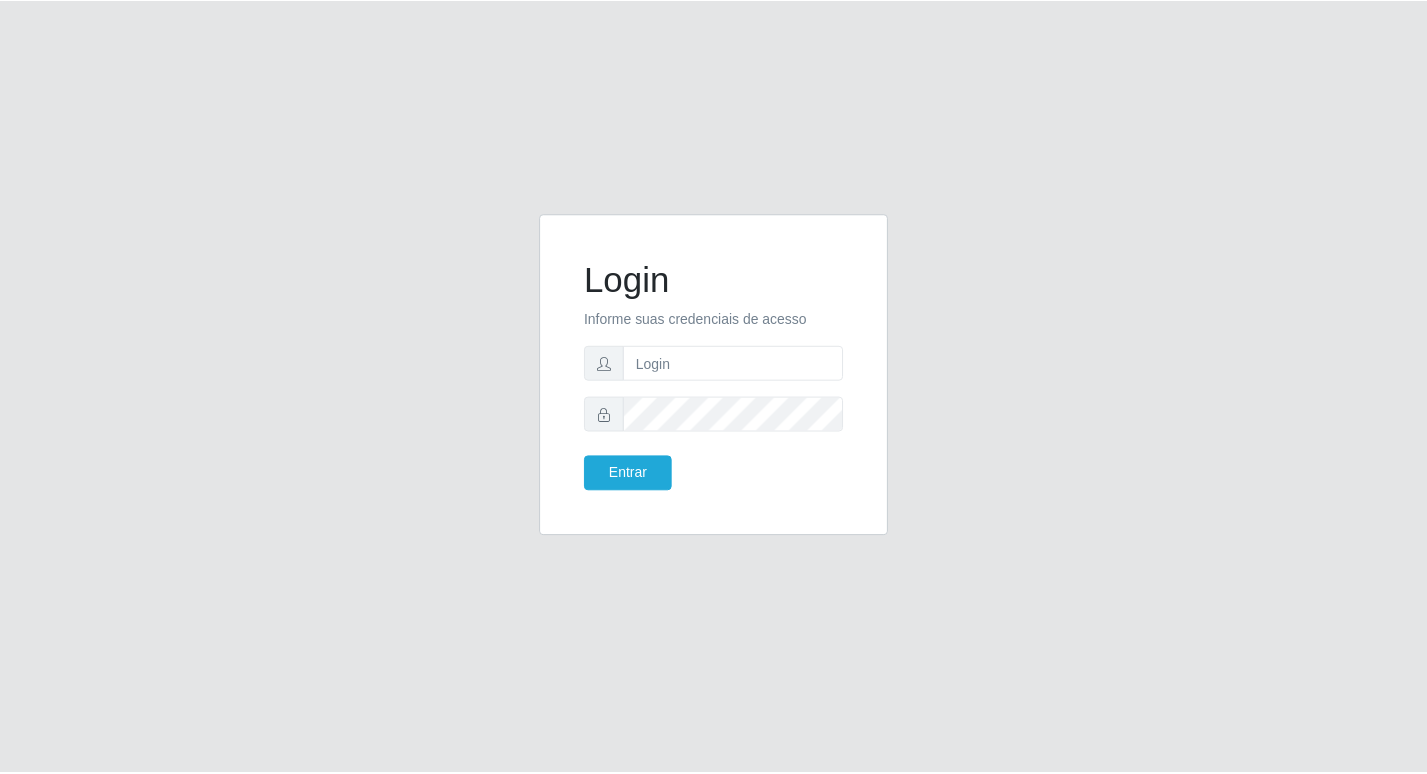scroll, scrollTop: 0, scrollLeft: 0, axis: both 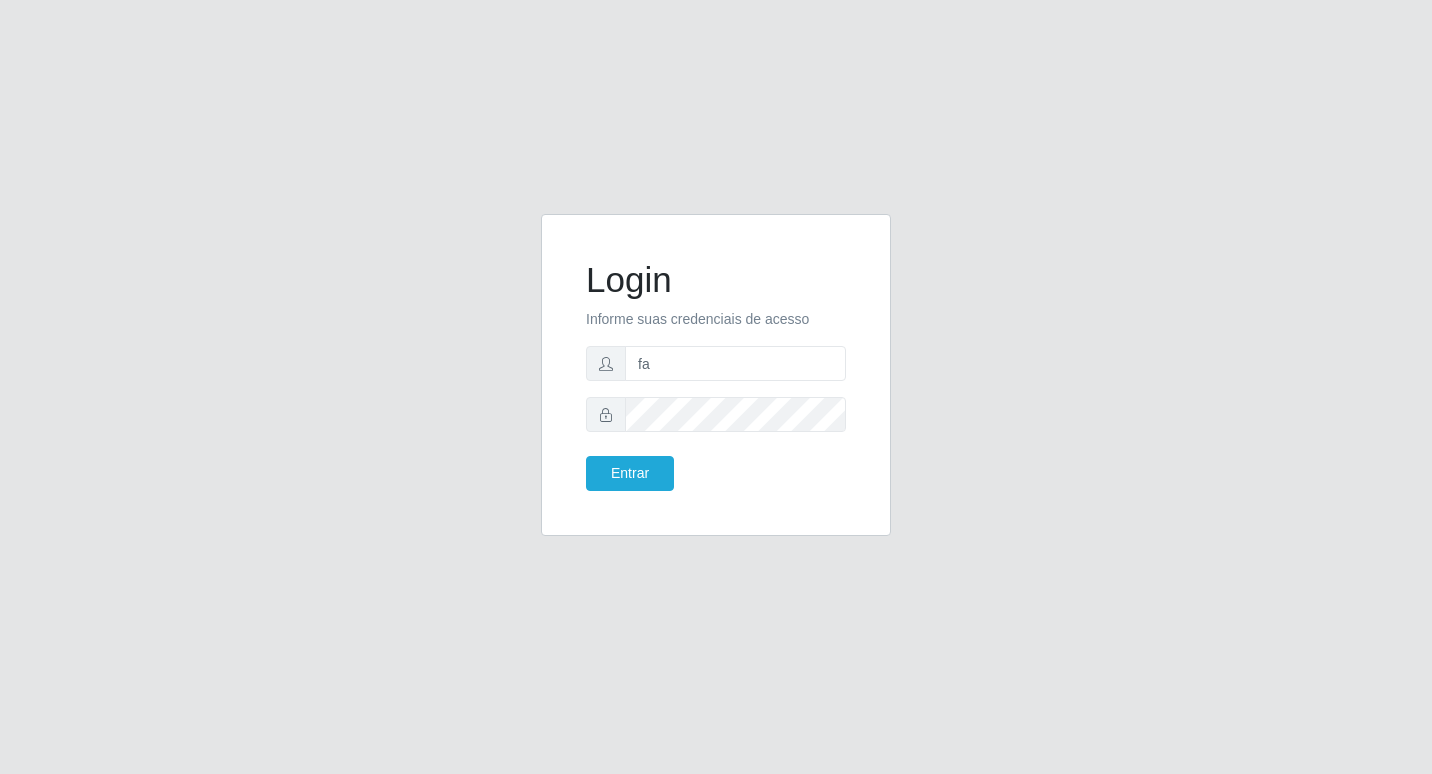 click on "fa" at bounding box center [735, 363] 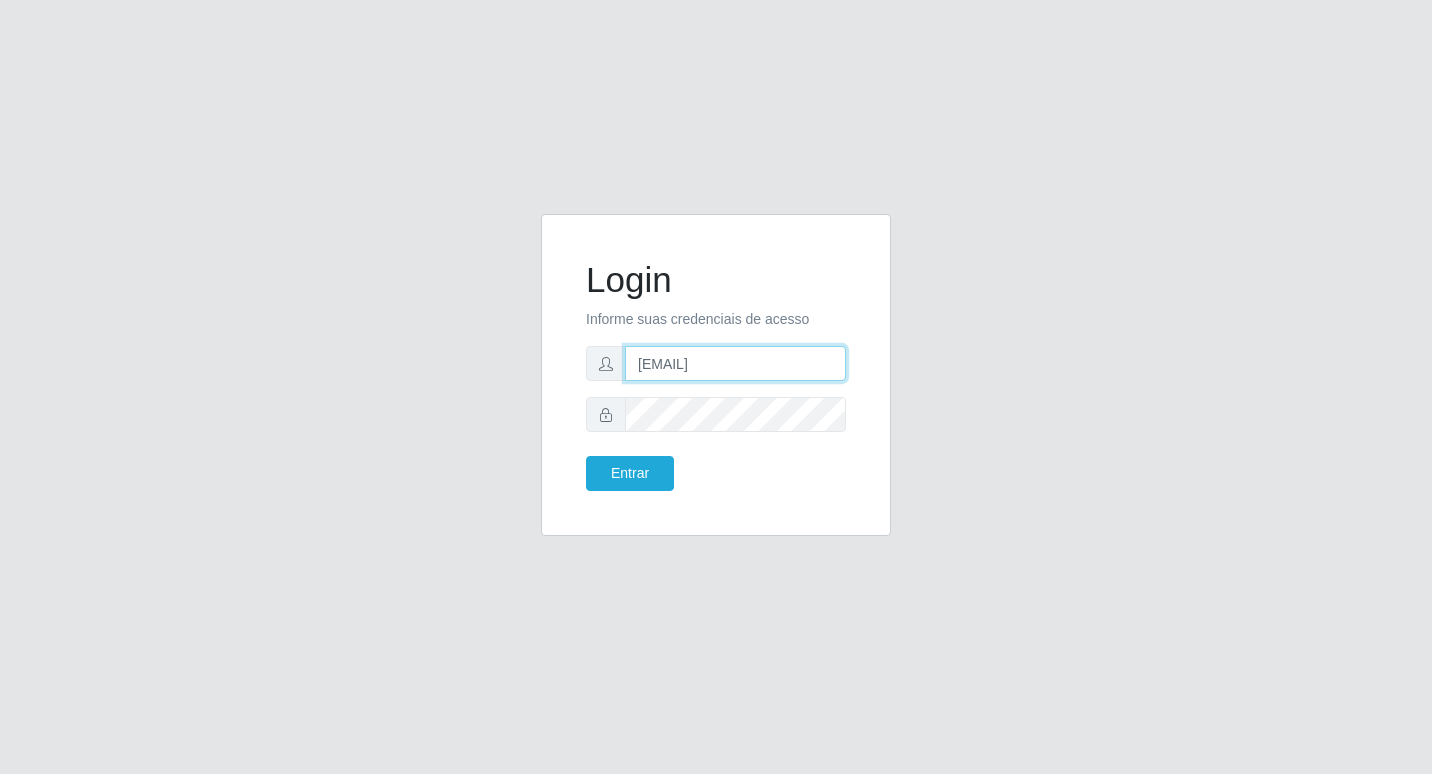 click on "fabianabemais@06" at bounding box center [735, 363] 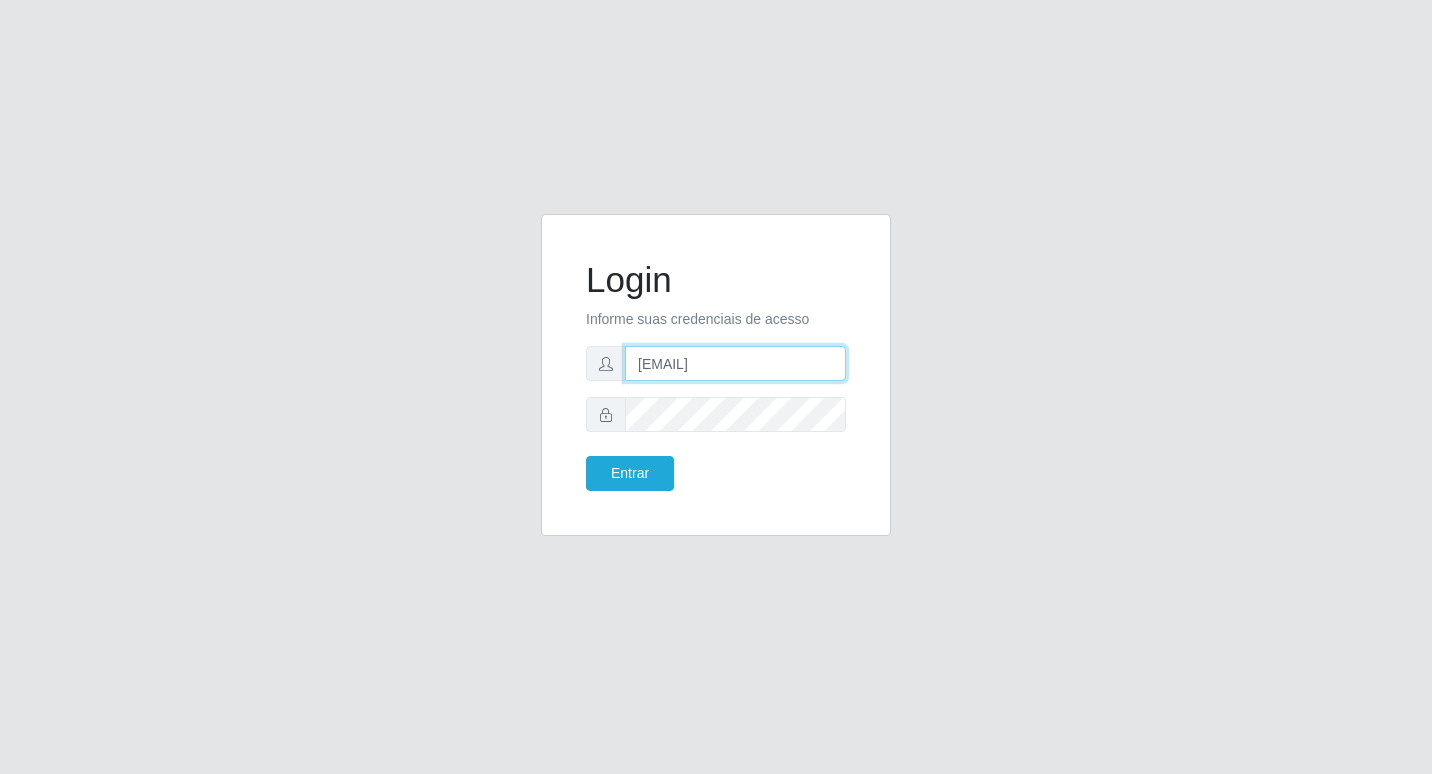 type on "[NAME]@[DOMAIN]" 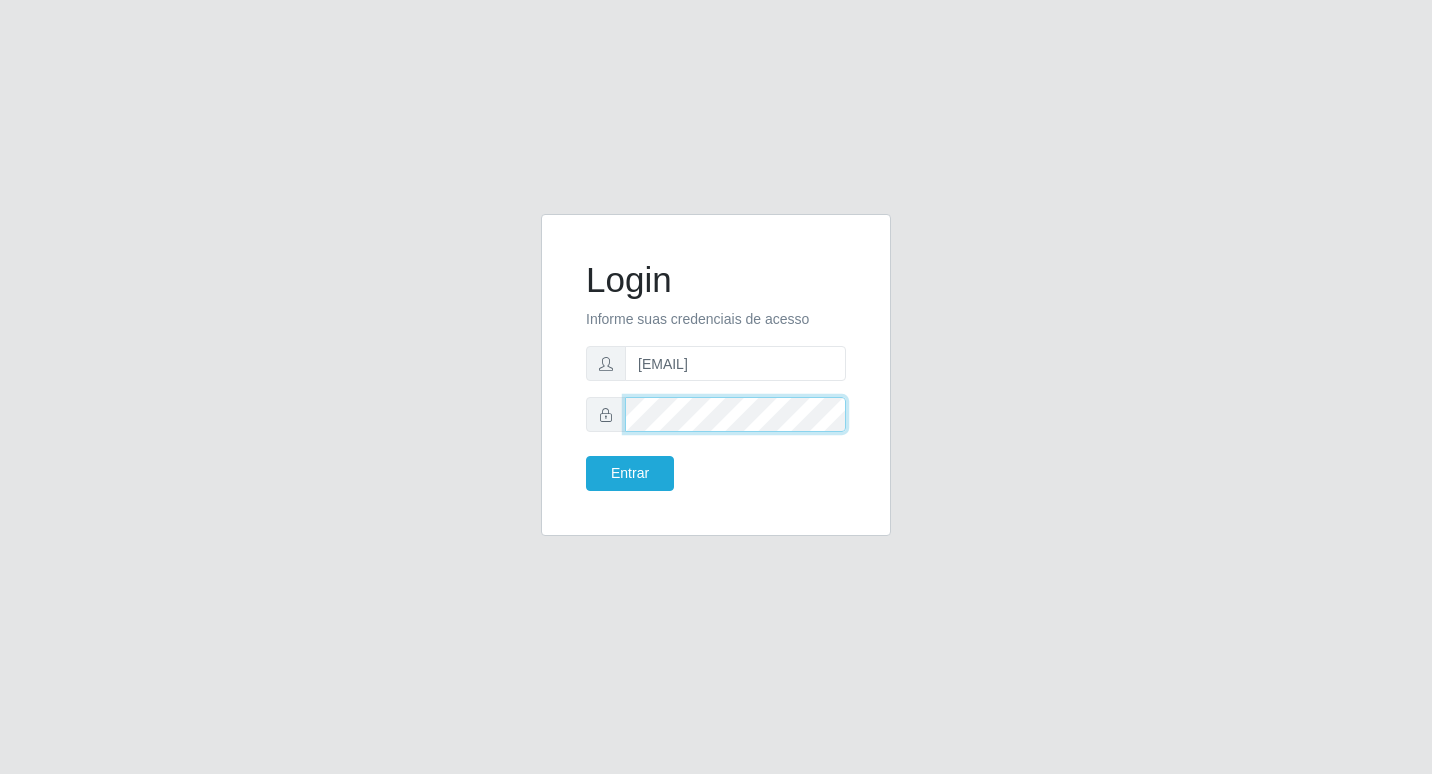 click on "Entrar" at bounding box center (630, 473) 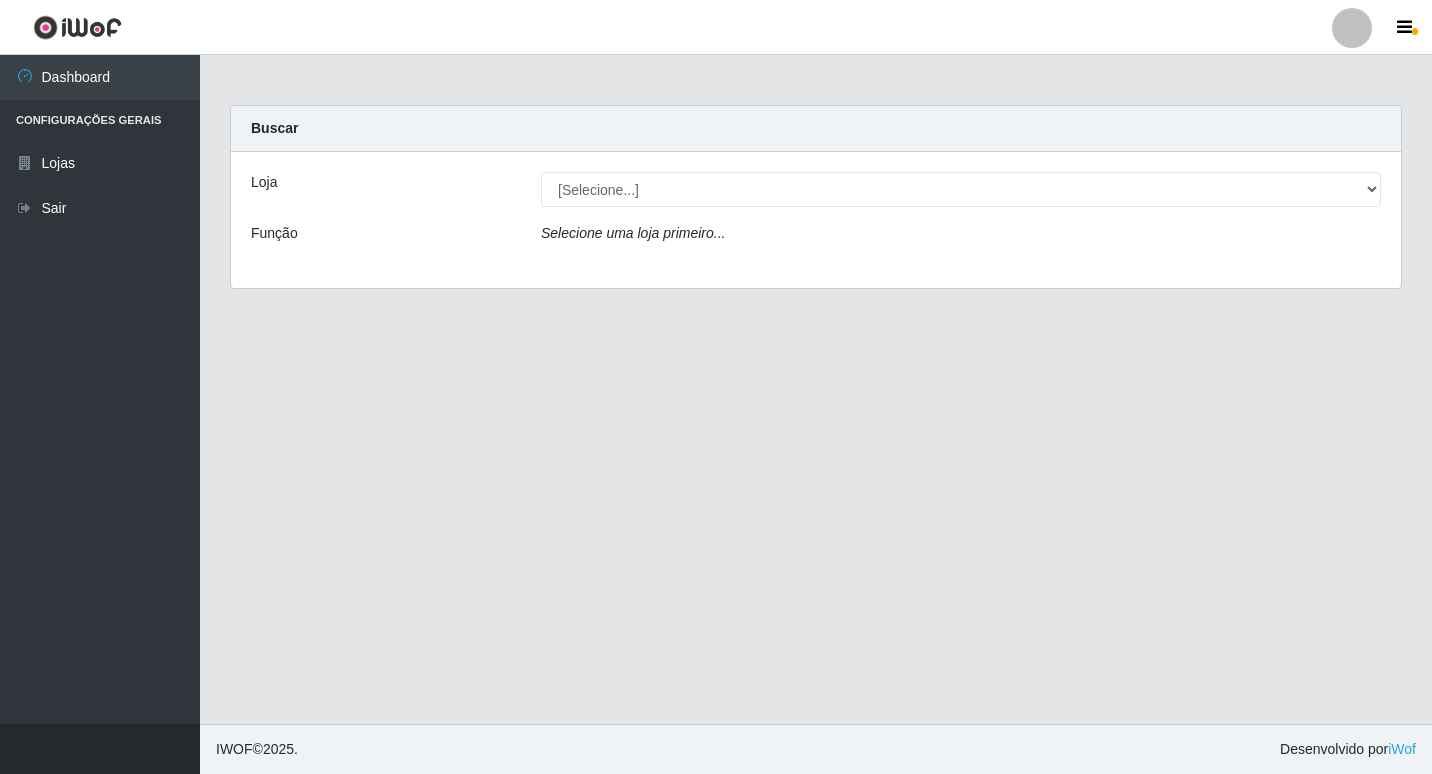 click on "Loja [Selecione...] Bemais Supermercados - B6 ColibrisFUNÇÃO Selecione uma loja primeiro..." at bounding box center [816, 220] 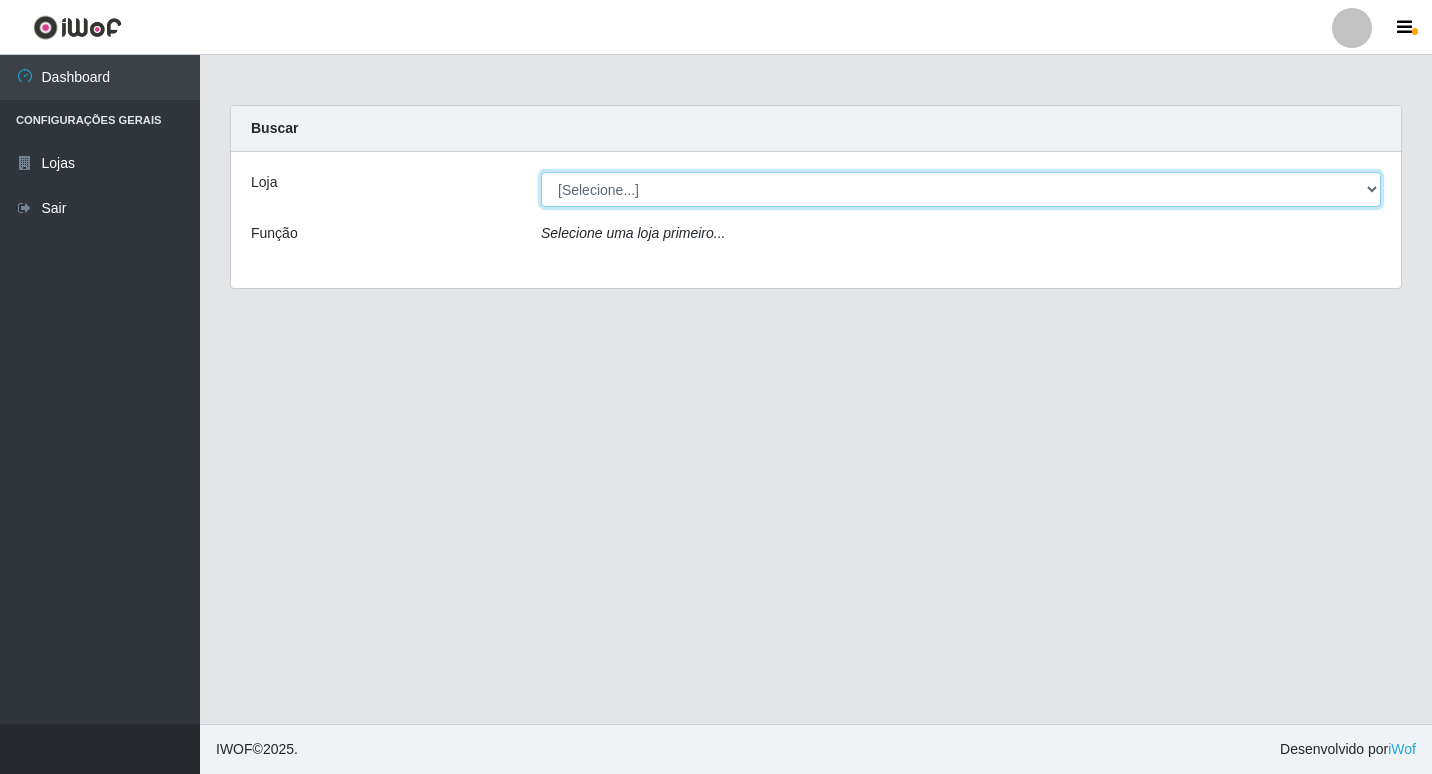 click on "[Selecione...] Bemais Supermercados - B6 Colibris" at bounding box center [961, 189] 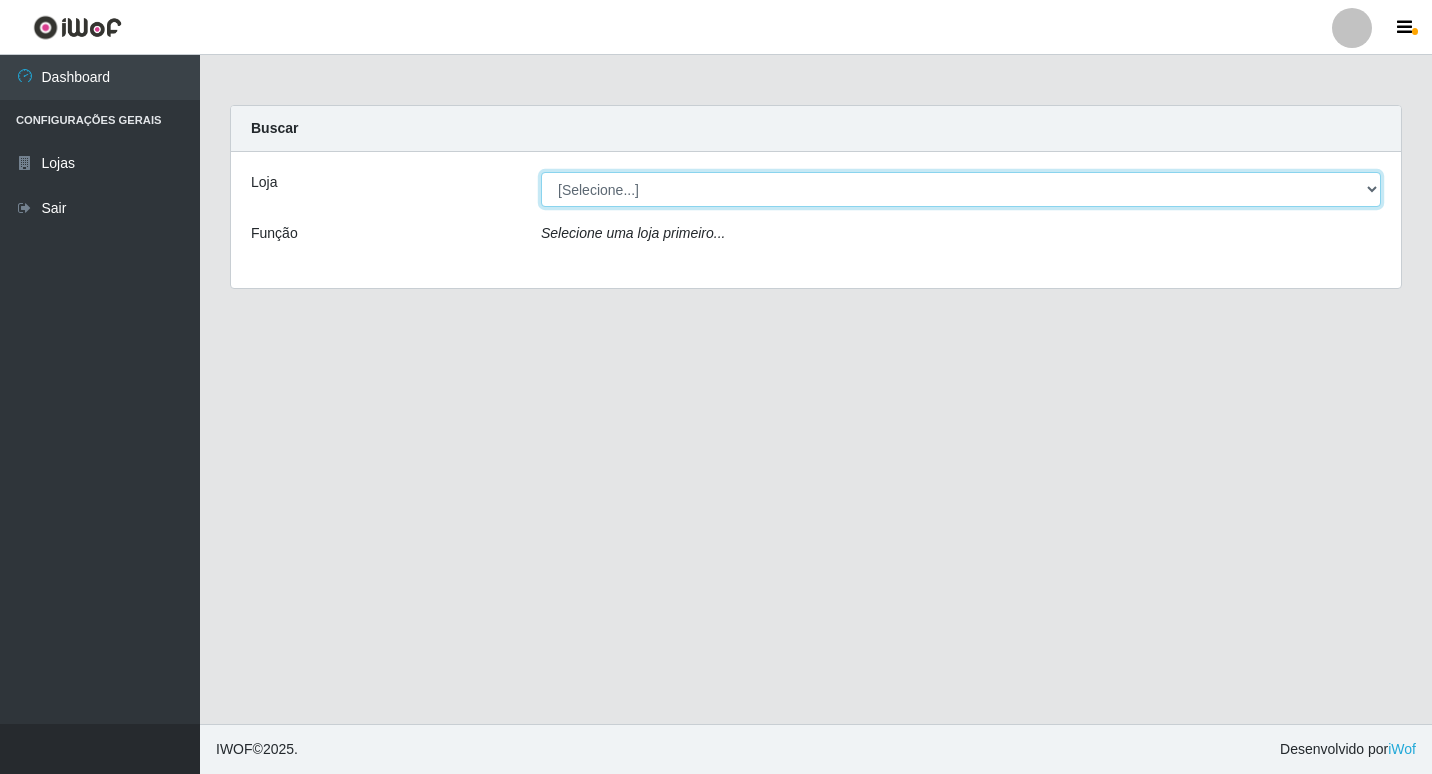 select on "406" 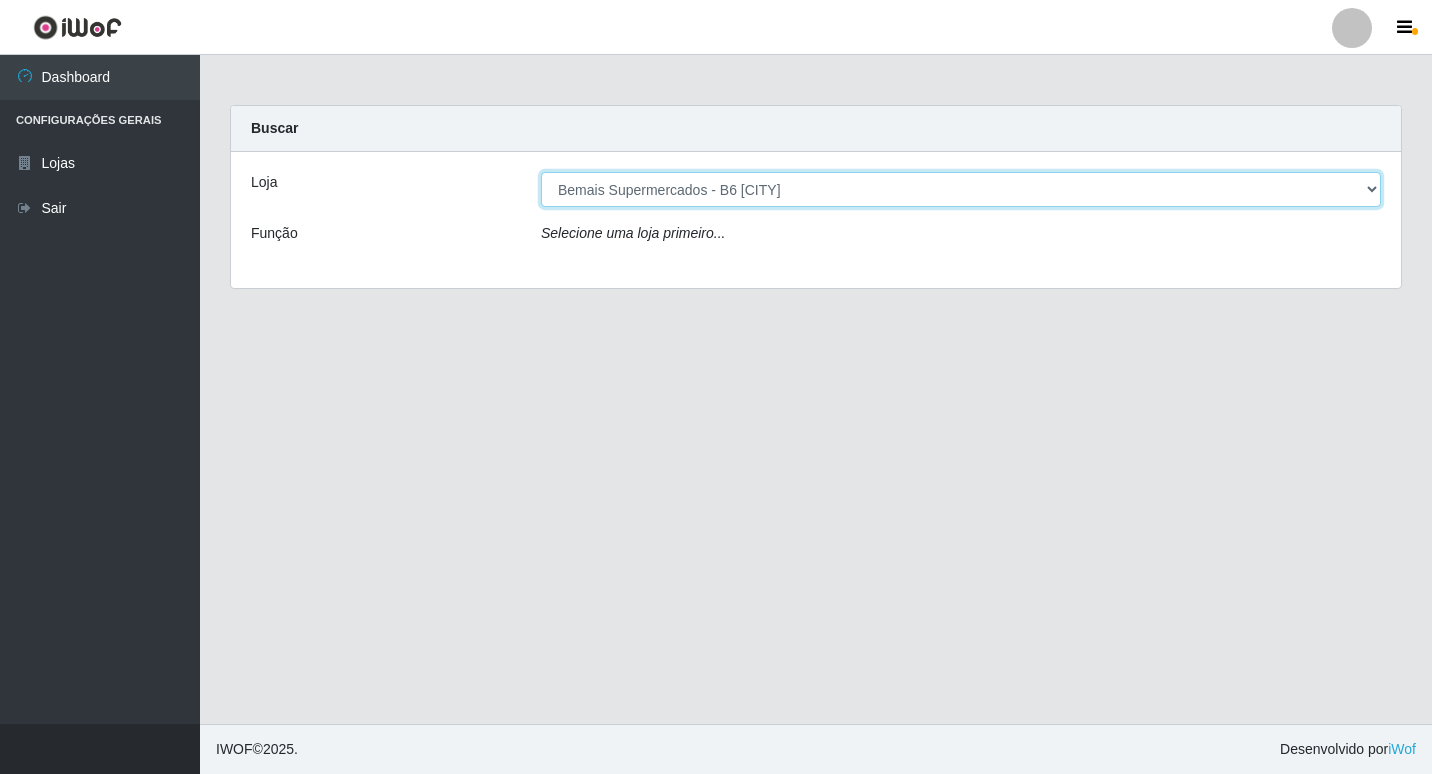 click on "[Selecione...] Bemais Supermercados - B6 Colibris" at bounding box center (961, 189) 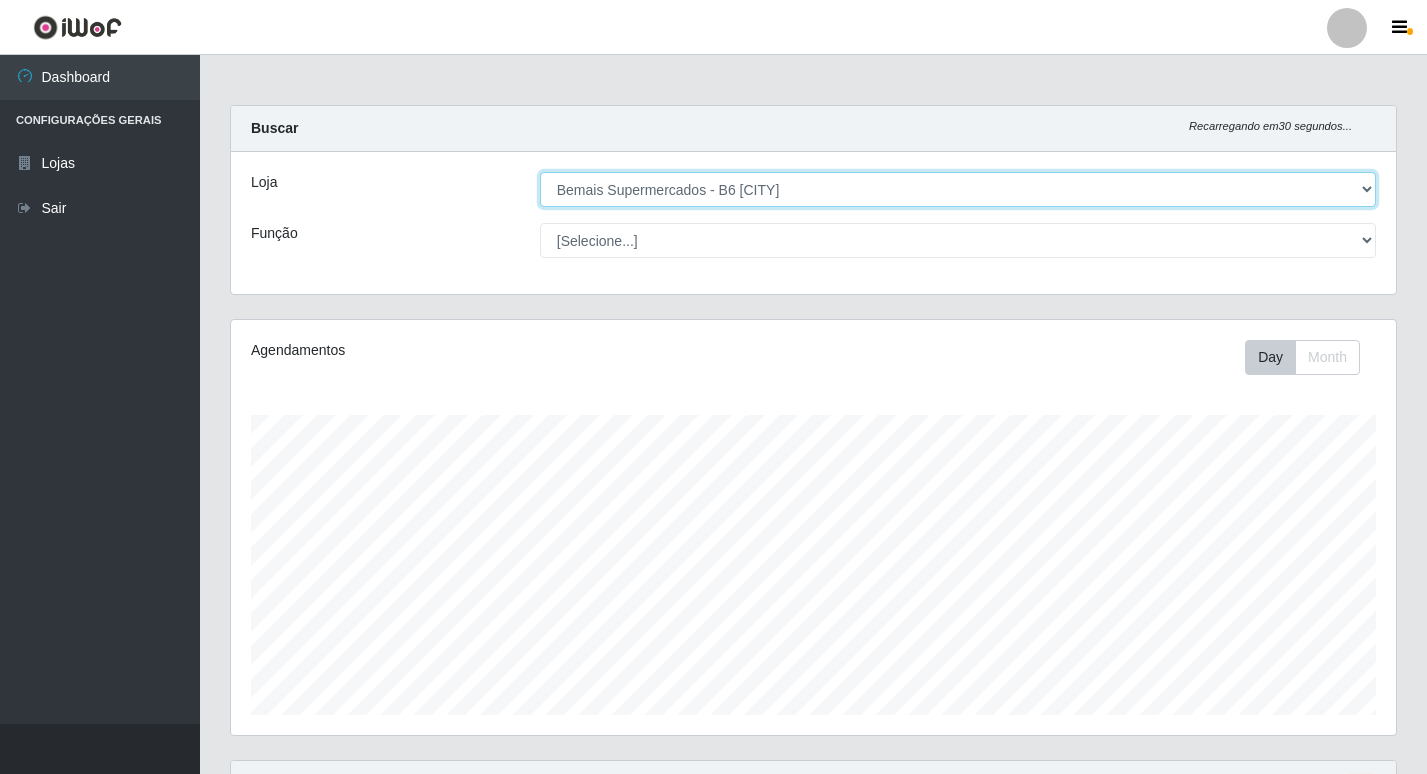 scroll, scrollTop: 999585, scrollLeft: 998835, axis: both 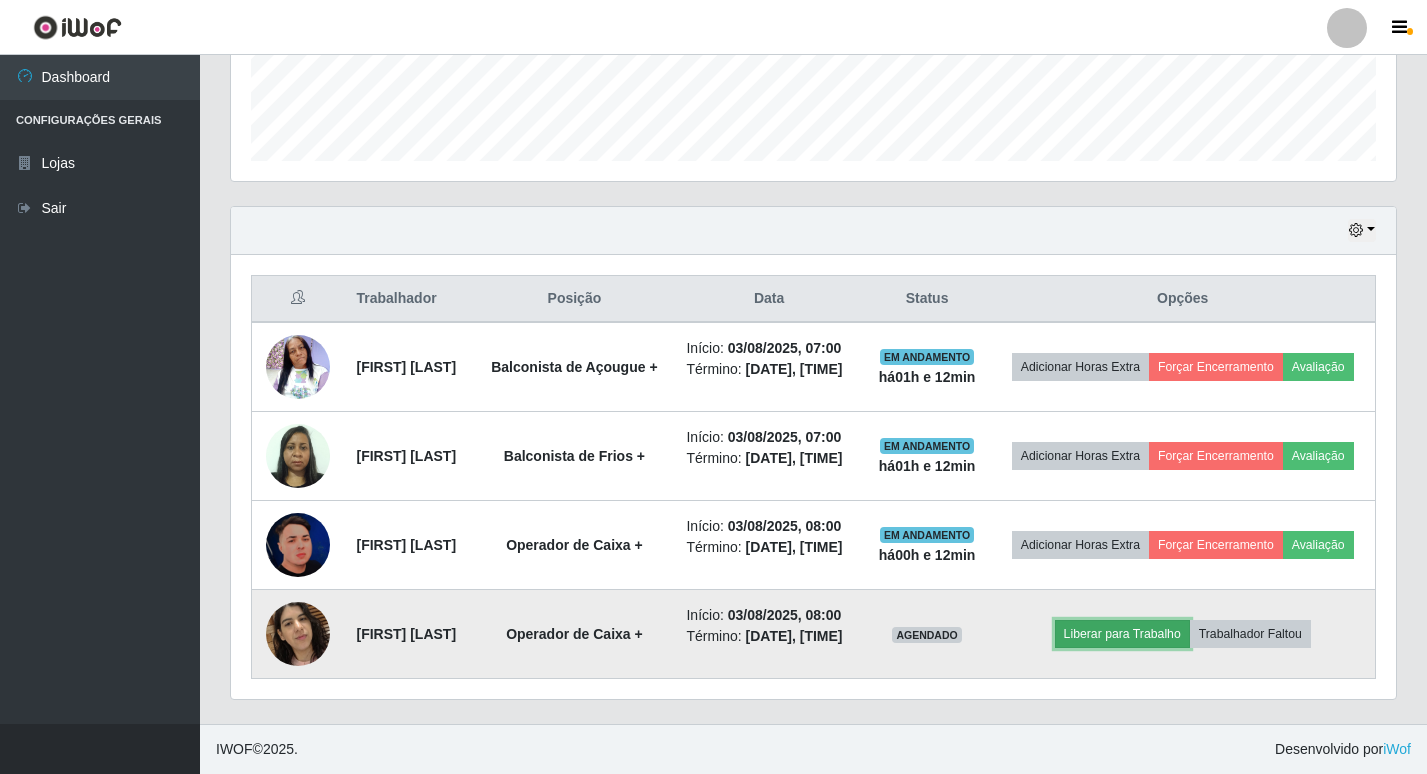 click on "Liberar para Trabalho" at bounding box center [1122, 634] 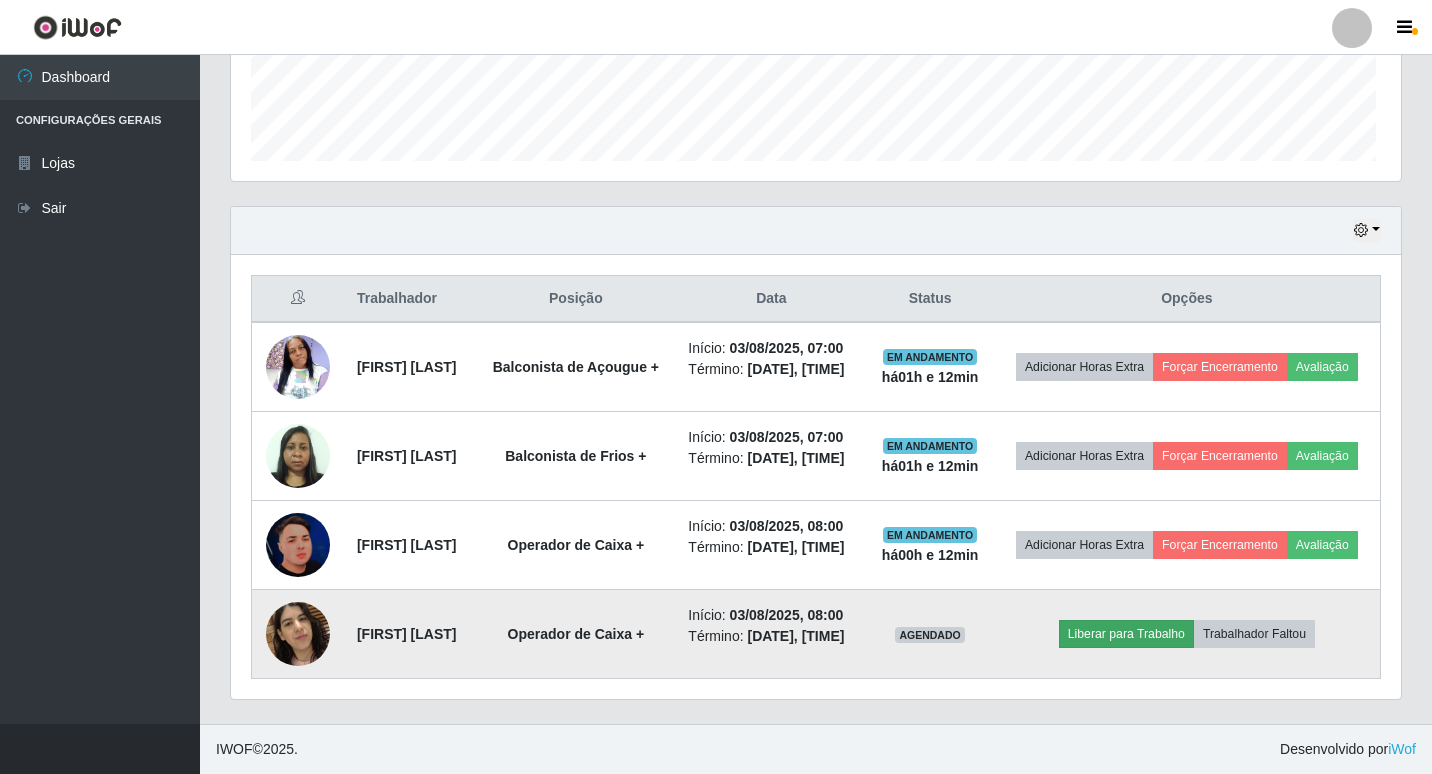 scroll, scrollTop: 999585, scrollLeft: 998845, axis: both 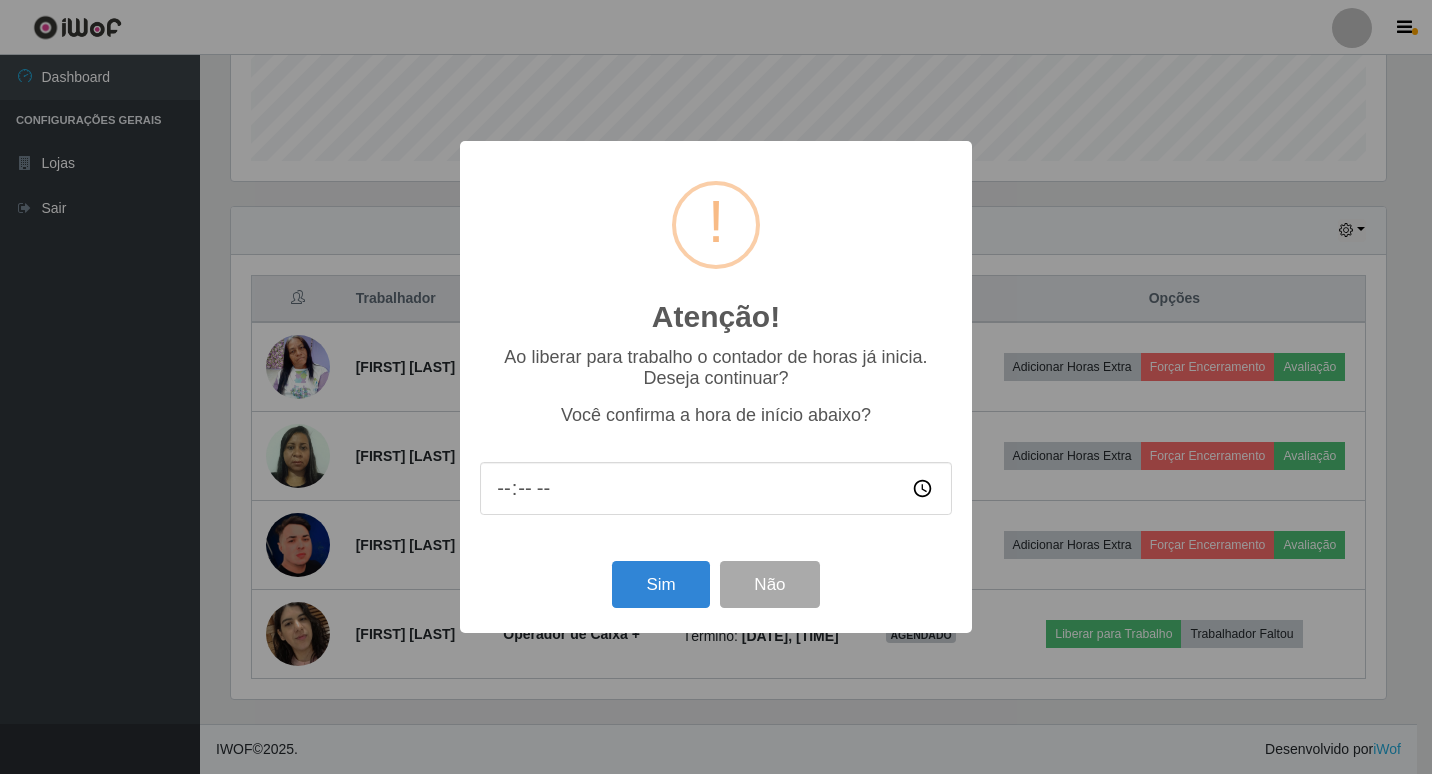 click on "[TIME]" at bounding box center [716, 488] 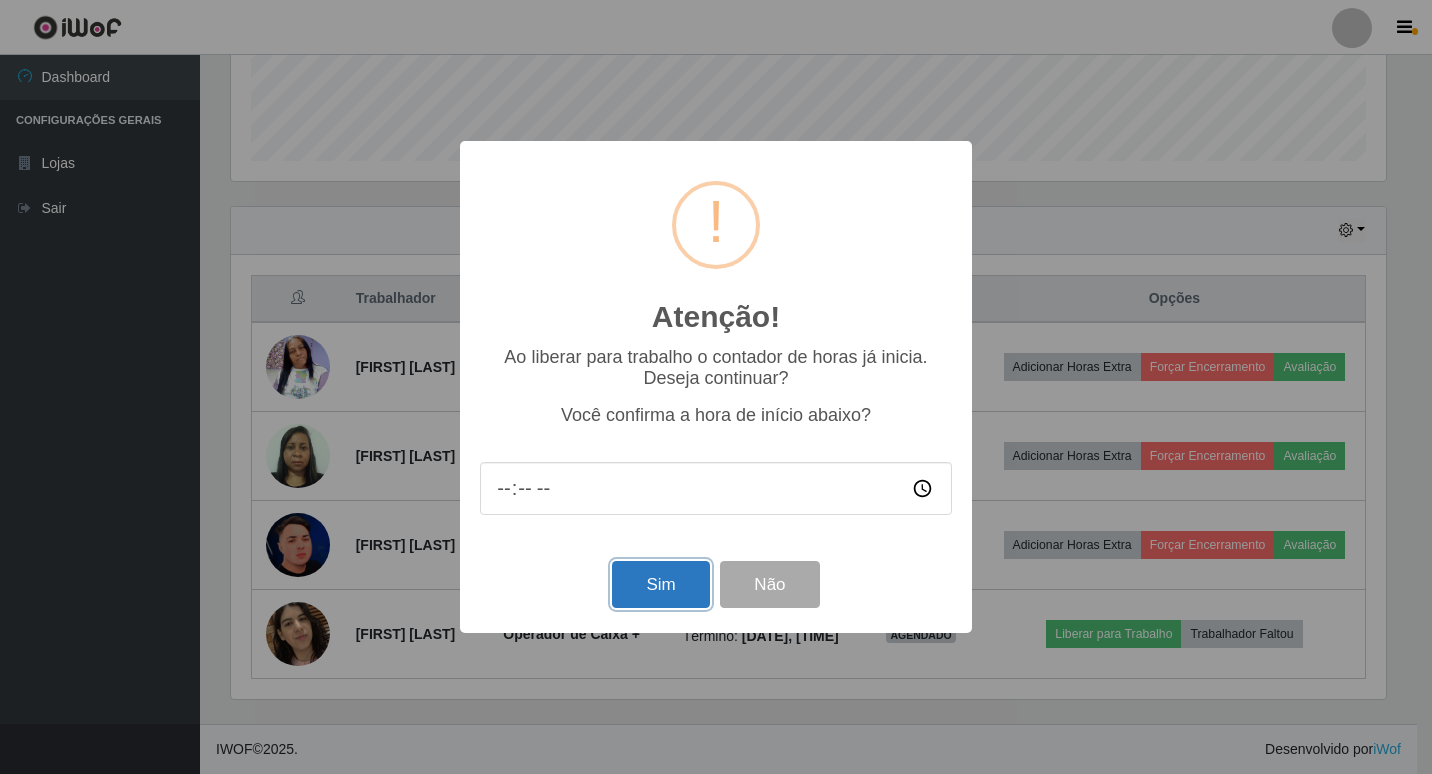 type on "08:12" 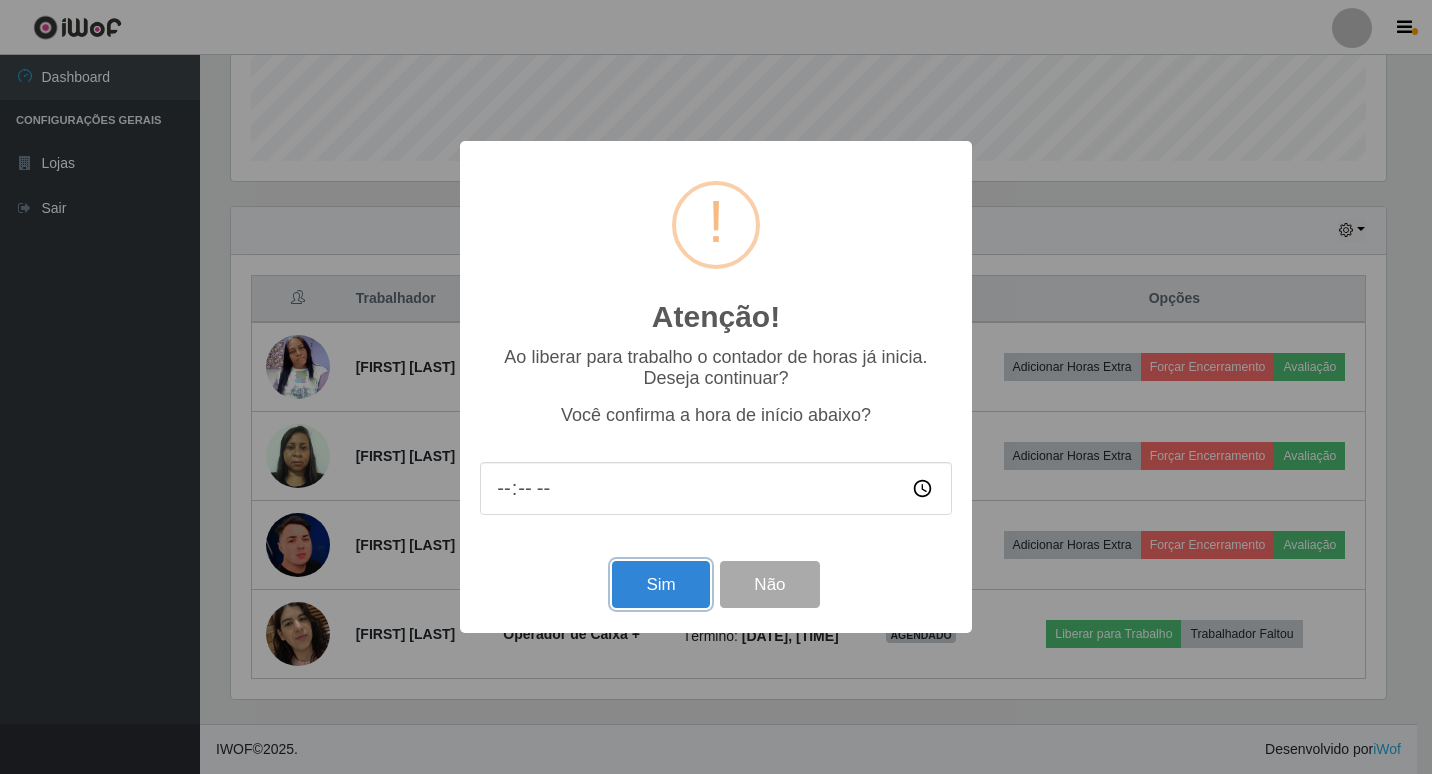 click on "Sim" at bounding box center [660, 584] 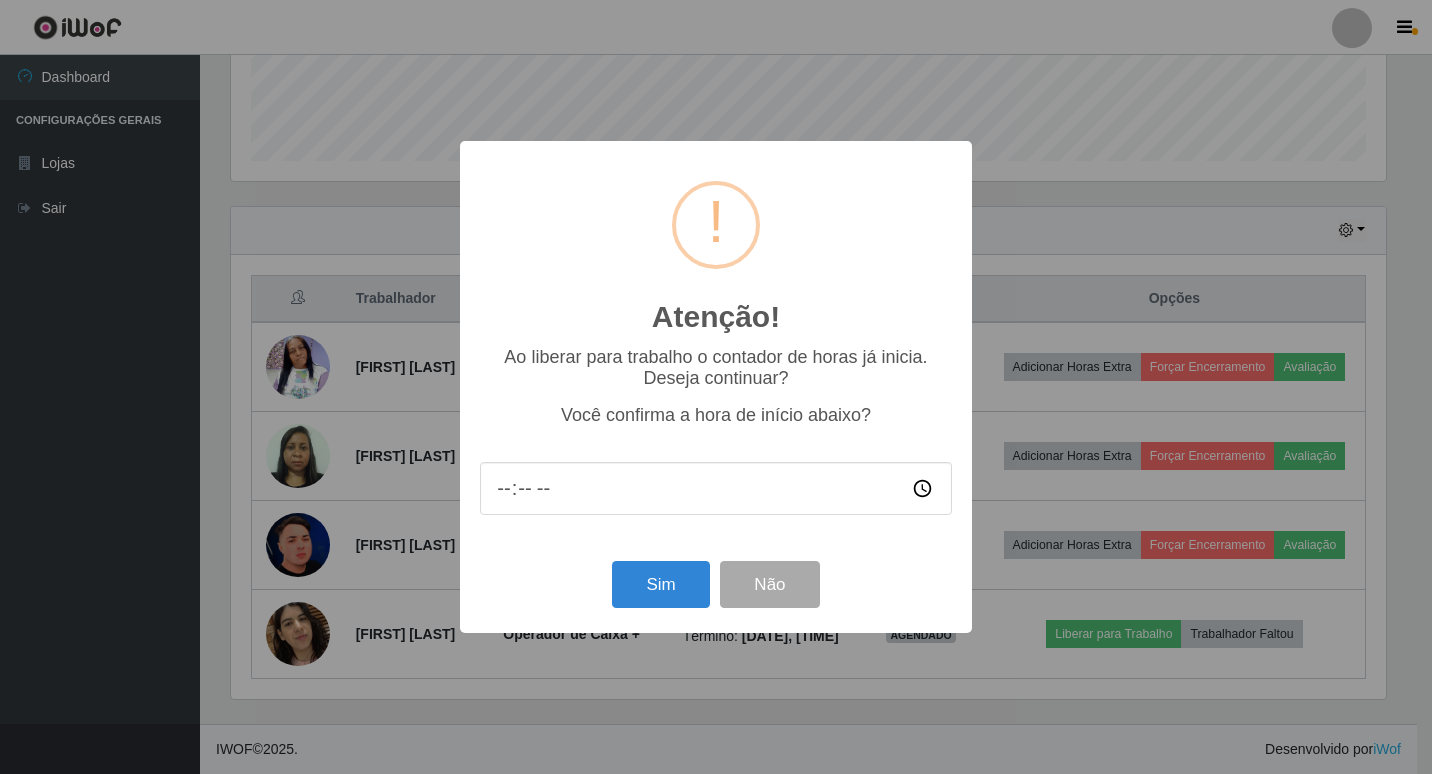 click on "Atenção! × Ao liberar para trabalho o contador de
horas já inicia. Deseja continuar?
Você confirma a hora de início abaixo?
08:12
Sim Não" at bounding box center [716, 387] 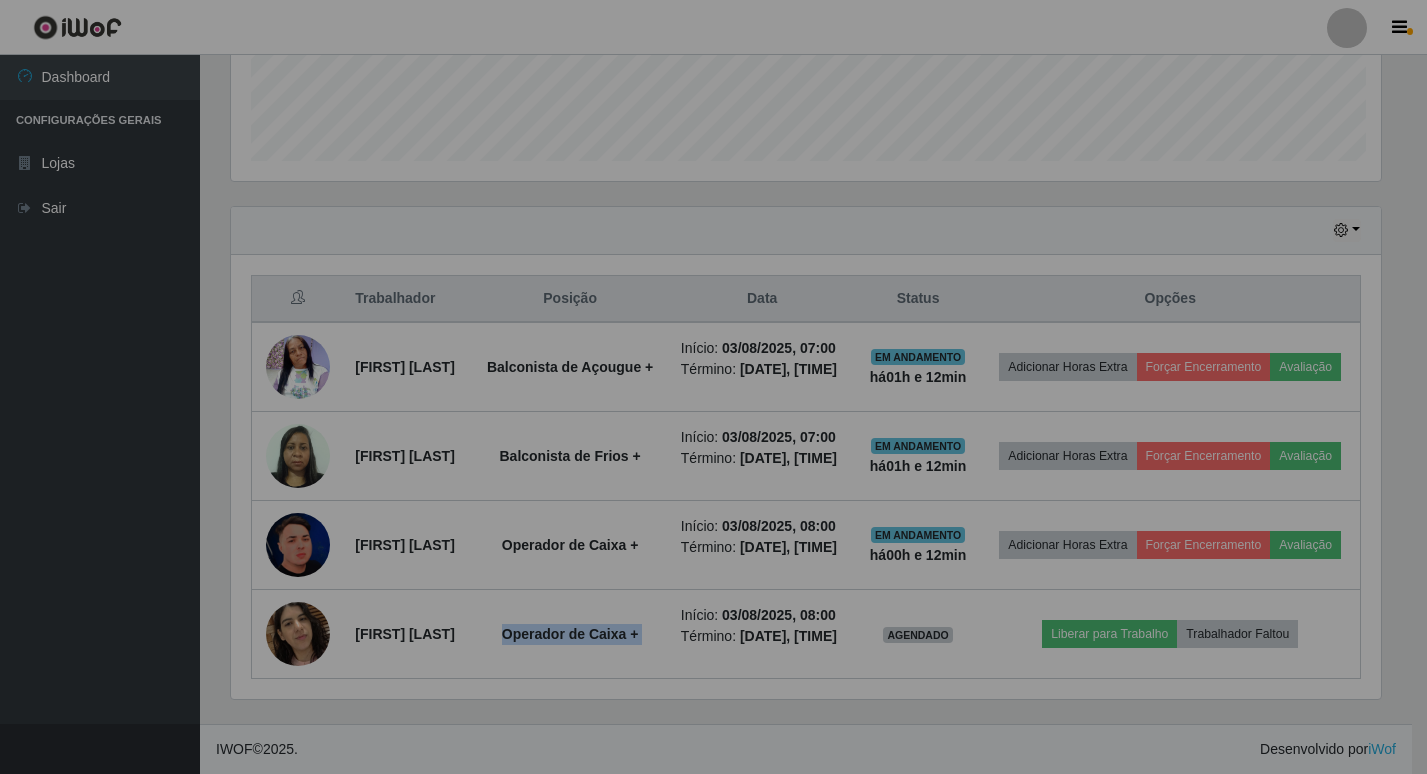 click on "Operador de Caixa +" at bounding box center [569, 634] 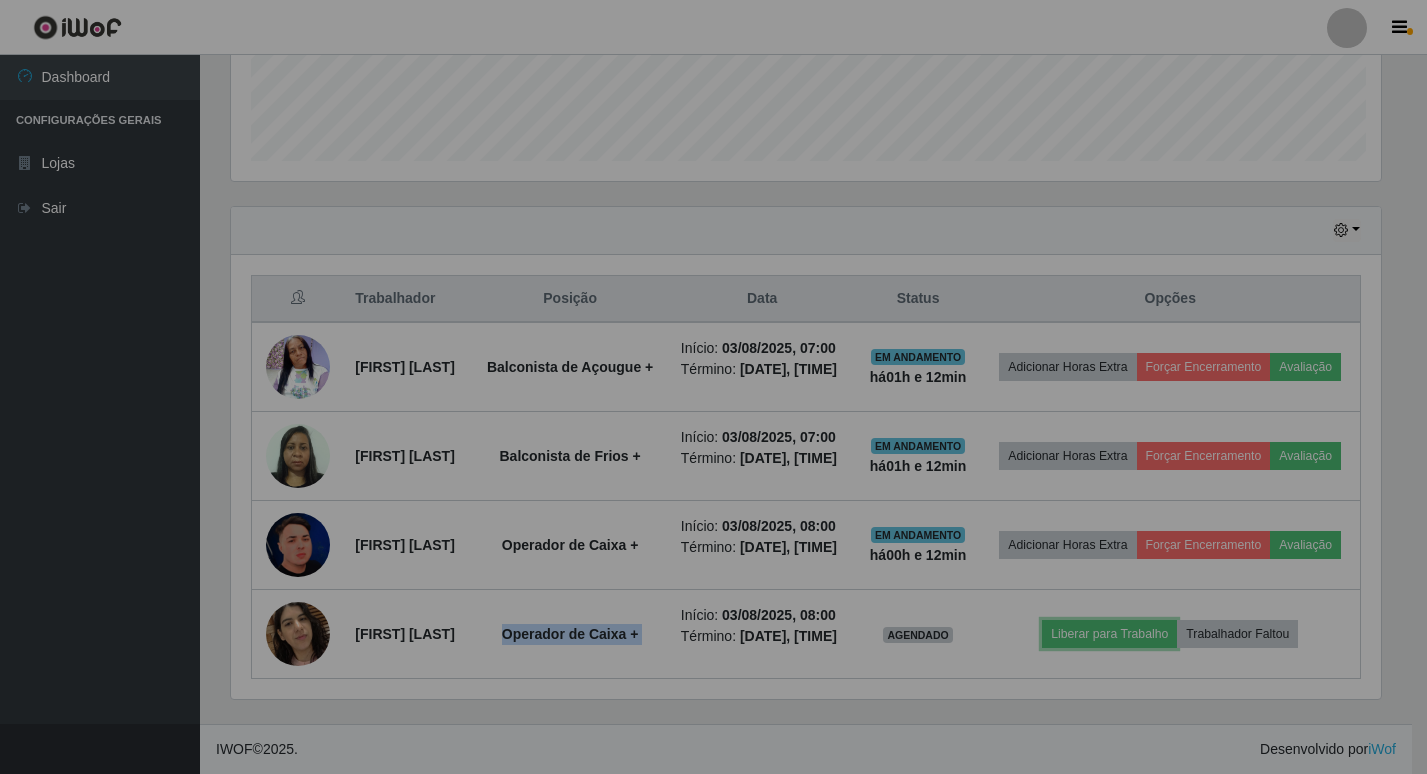 scroll, scrollTop: 999585, scrollLeft: 998835, axis: both 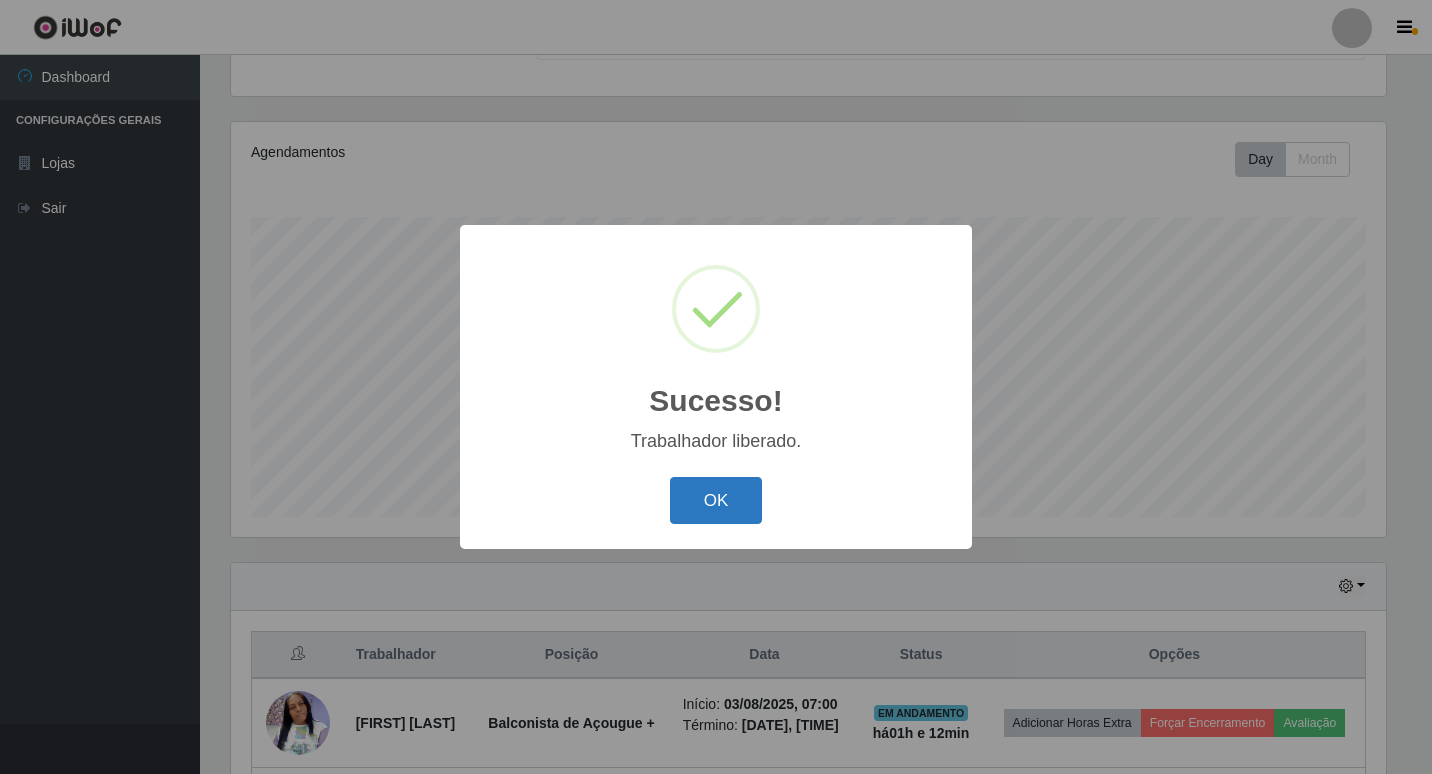 click on "OK" at bounding box center (716, 500) 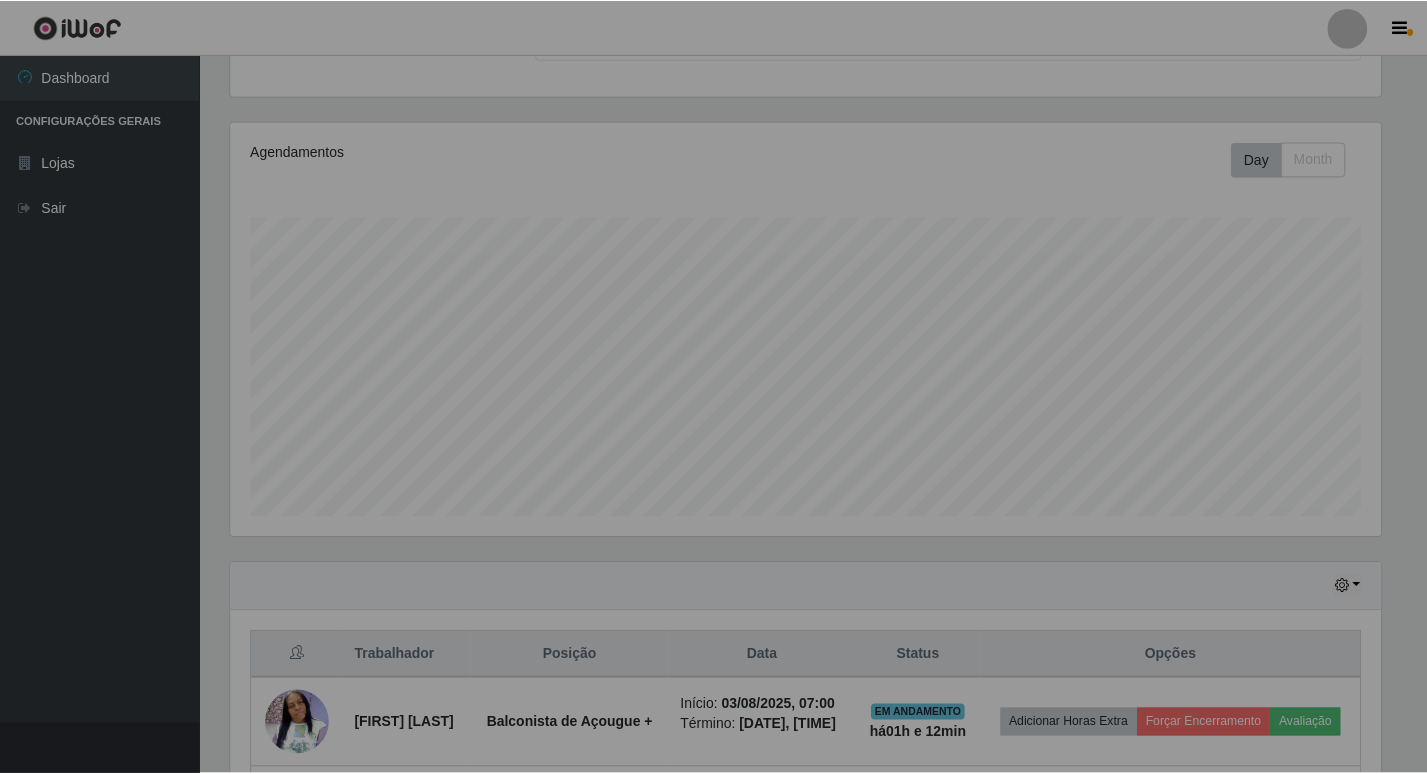 scroll, scrollTop: 999585, scrollLeft: 998835, axis: both 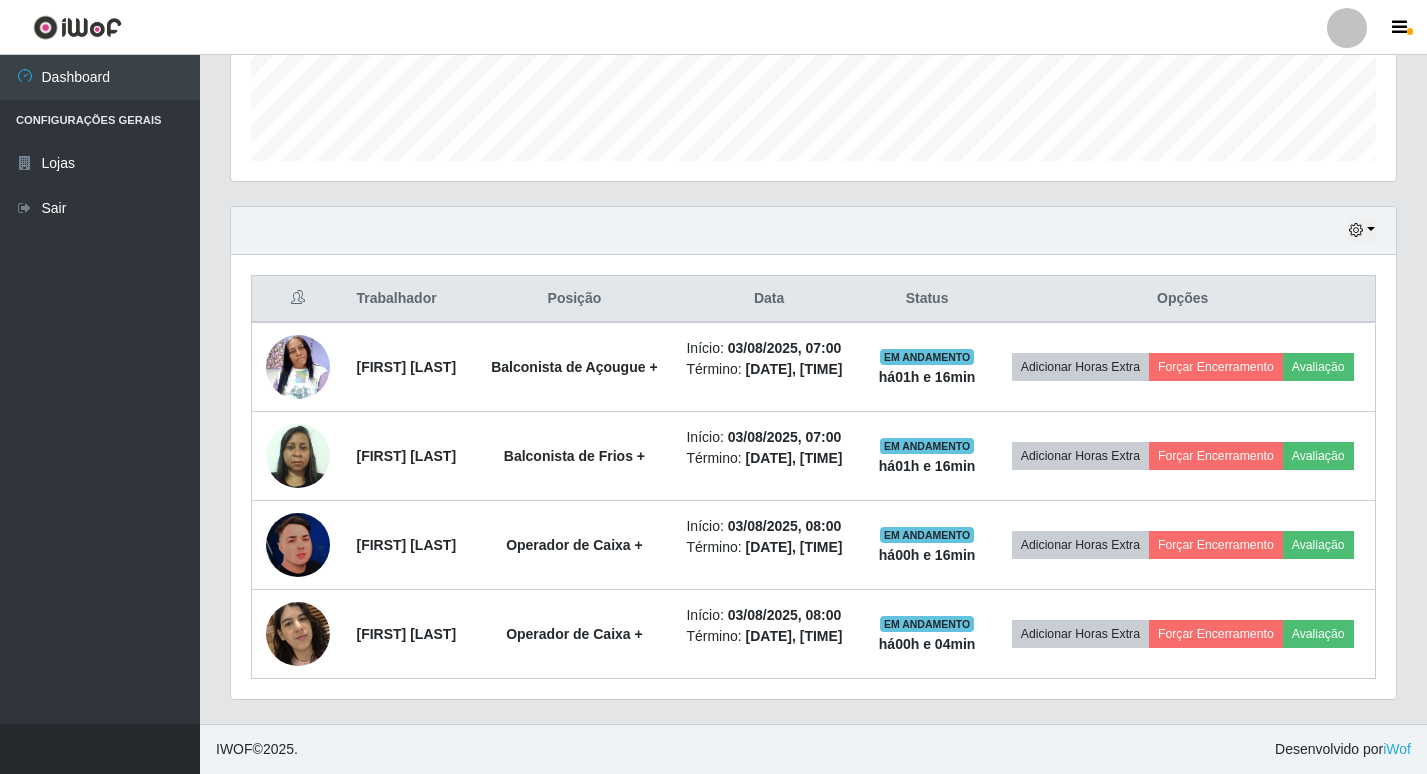 click on "Dashboard Configurações Gerais   Lojas Sair" at bounding box center (100, 389) 